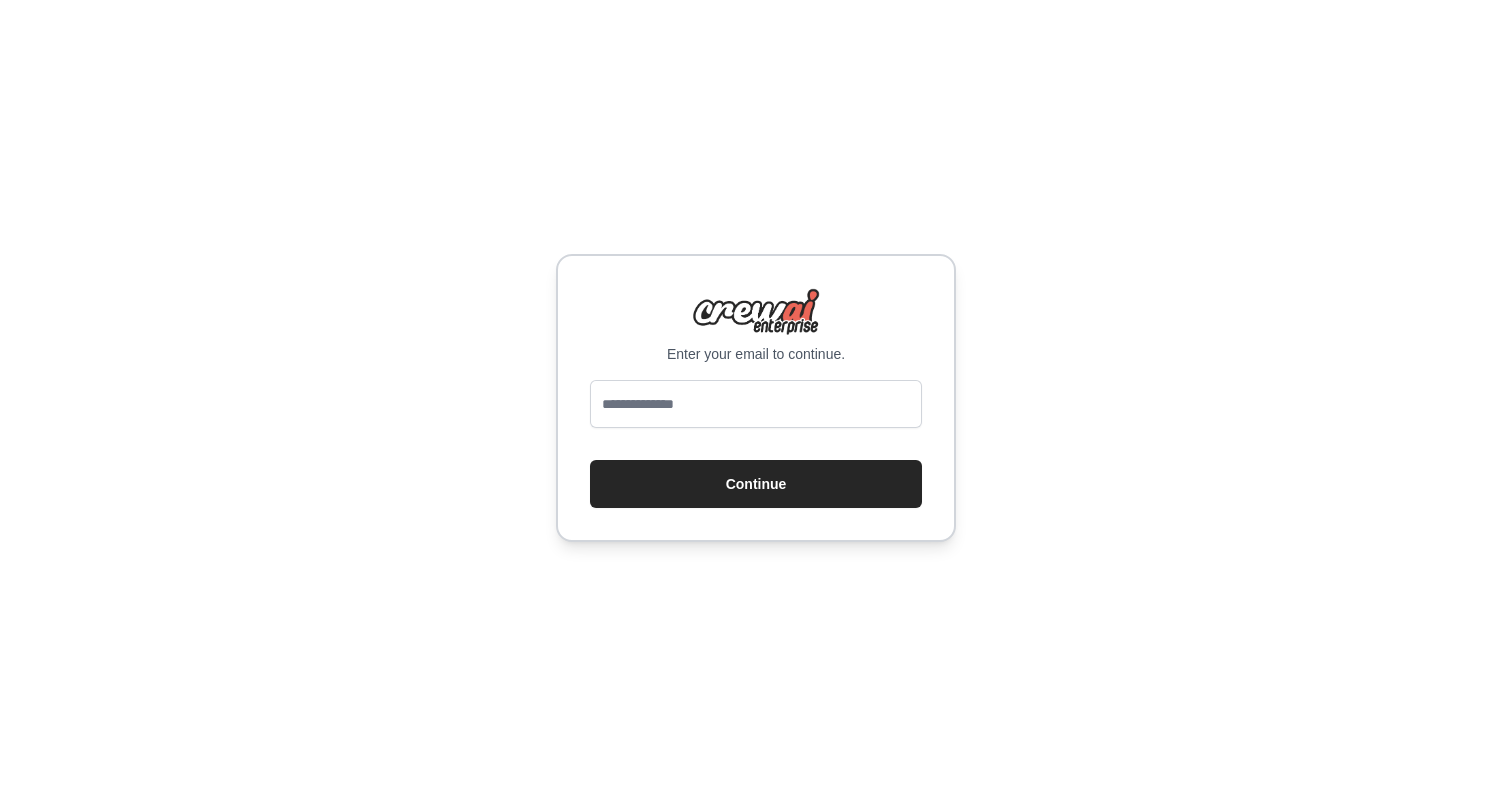 scroll, scrollTop: 0, scrollLeft: 0, axis: both 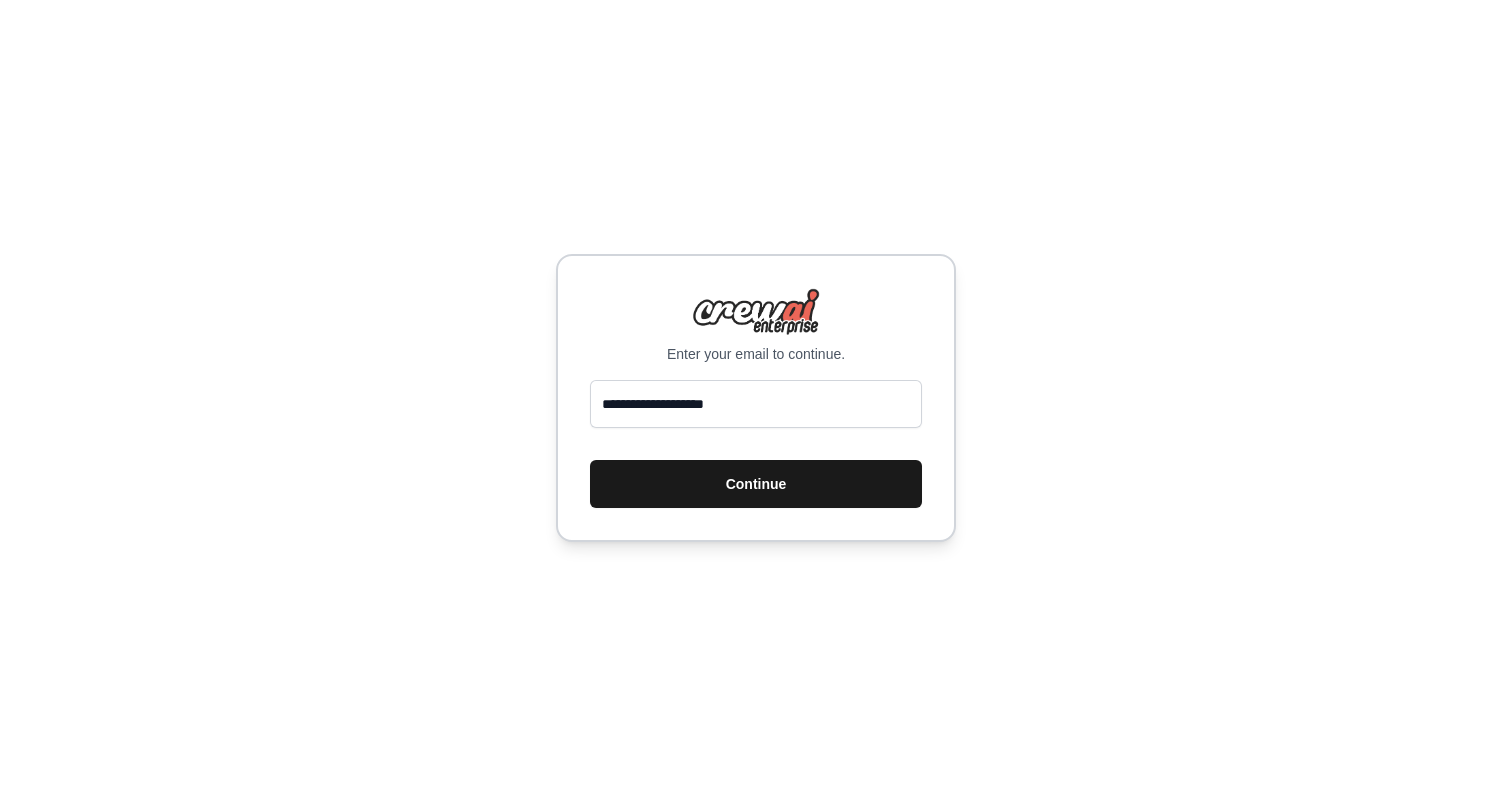 type on "**********" 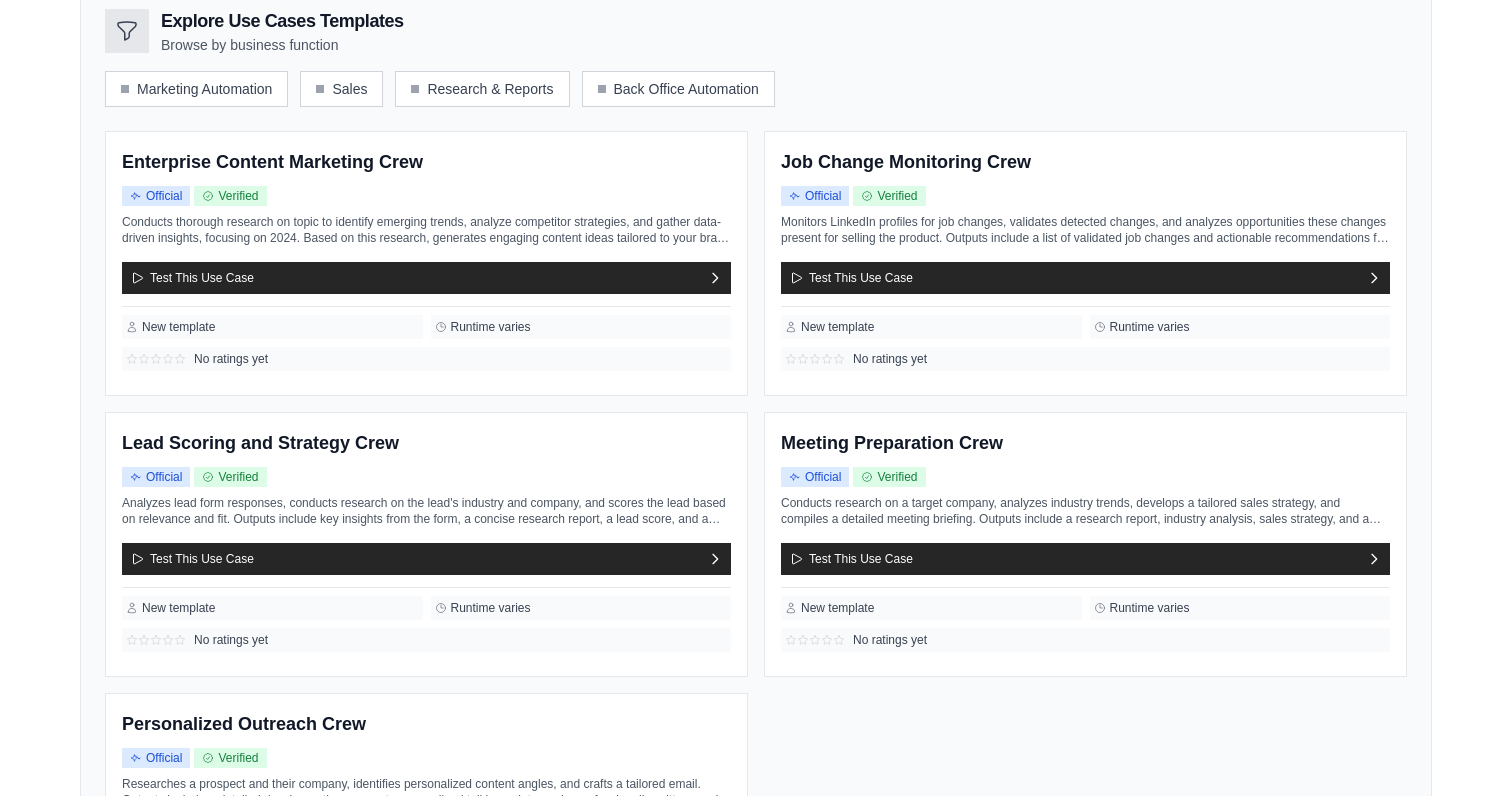 scroll, scrollTop: 606, scrollLeft: 0, axis: vertical 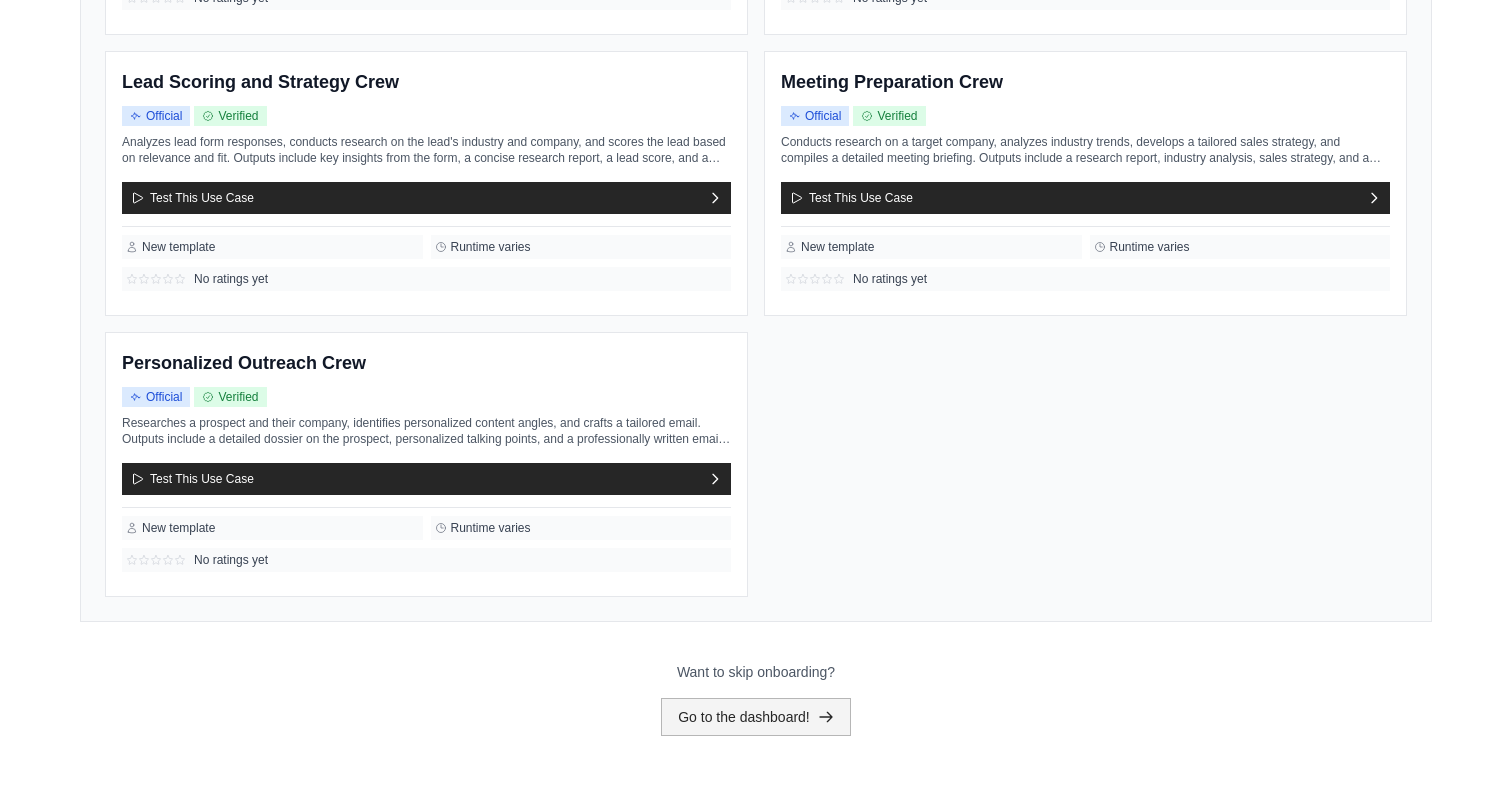 click 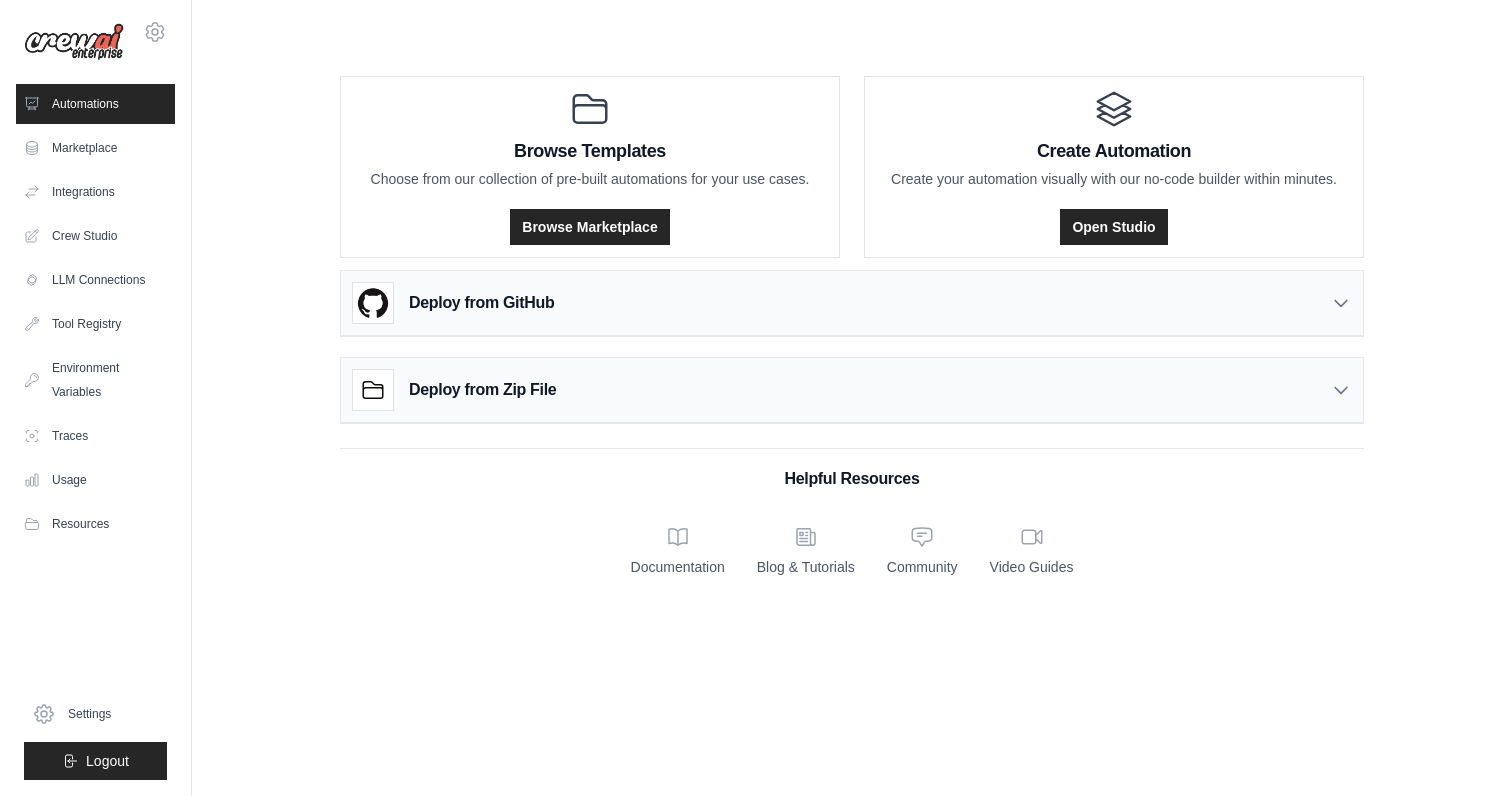 scroll, scrollTop: 0, scrollLeft: 0, axis: both 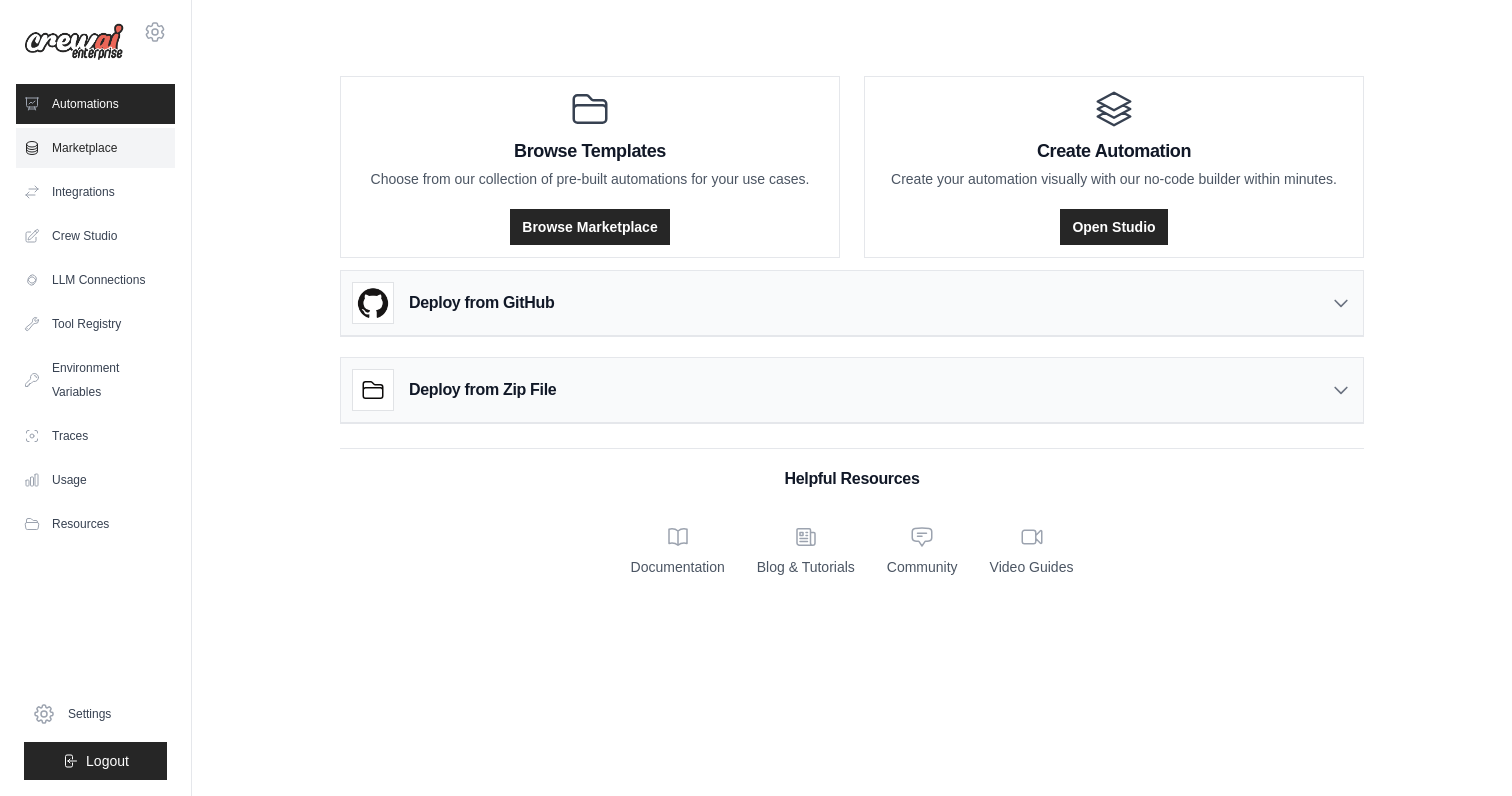 click on "Marketplace" at bounding box center (95, 148) 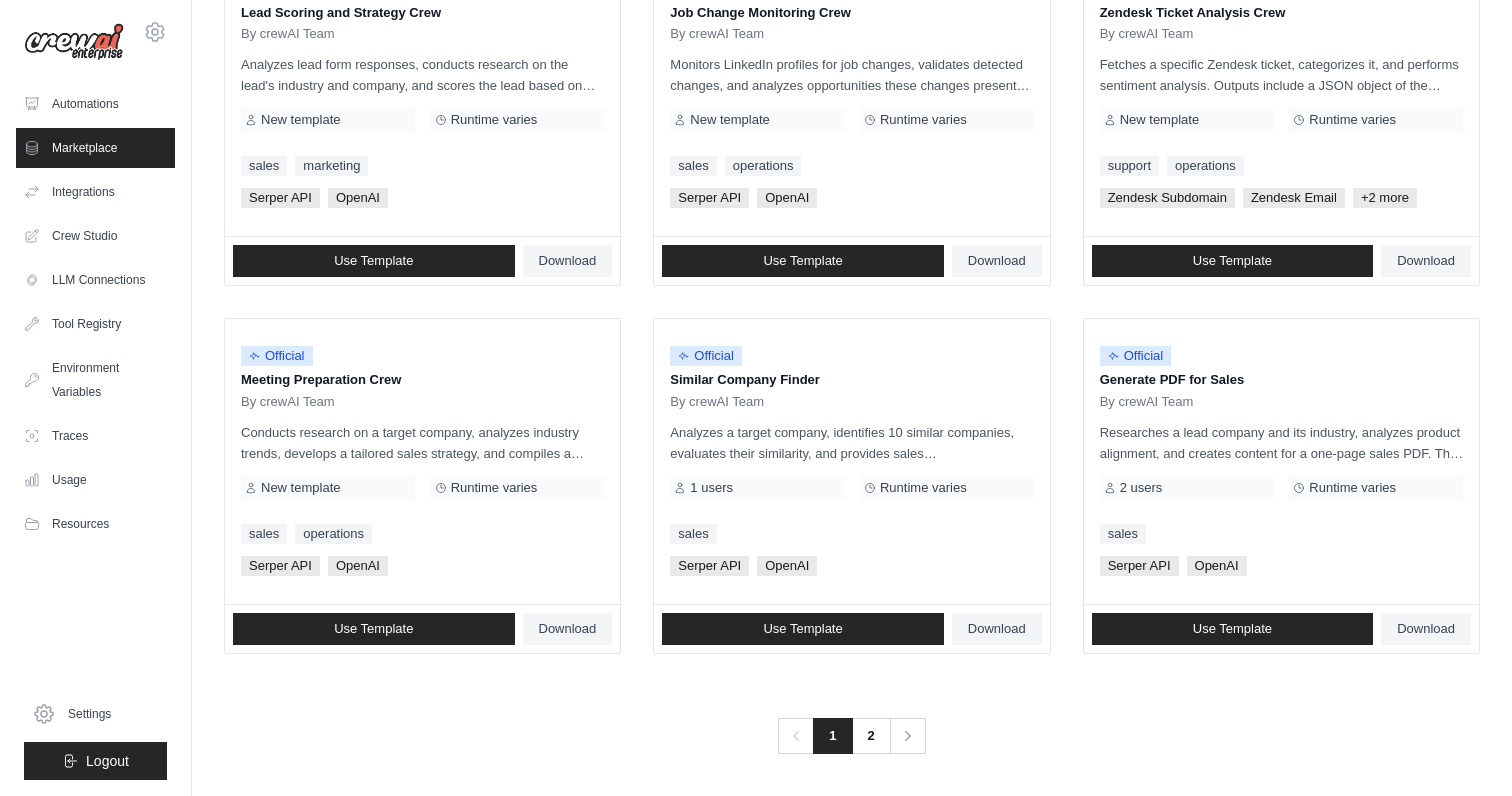 scroll, scrollTop: 1057, scrollLeft: 0, axis: vertical 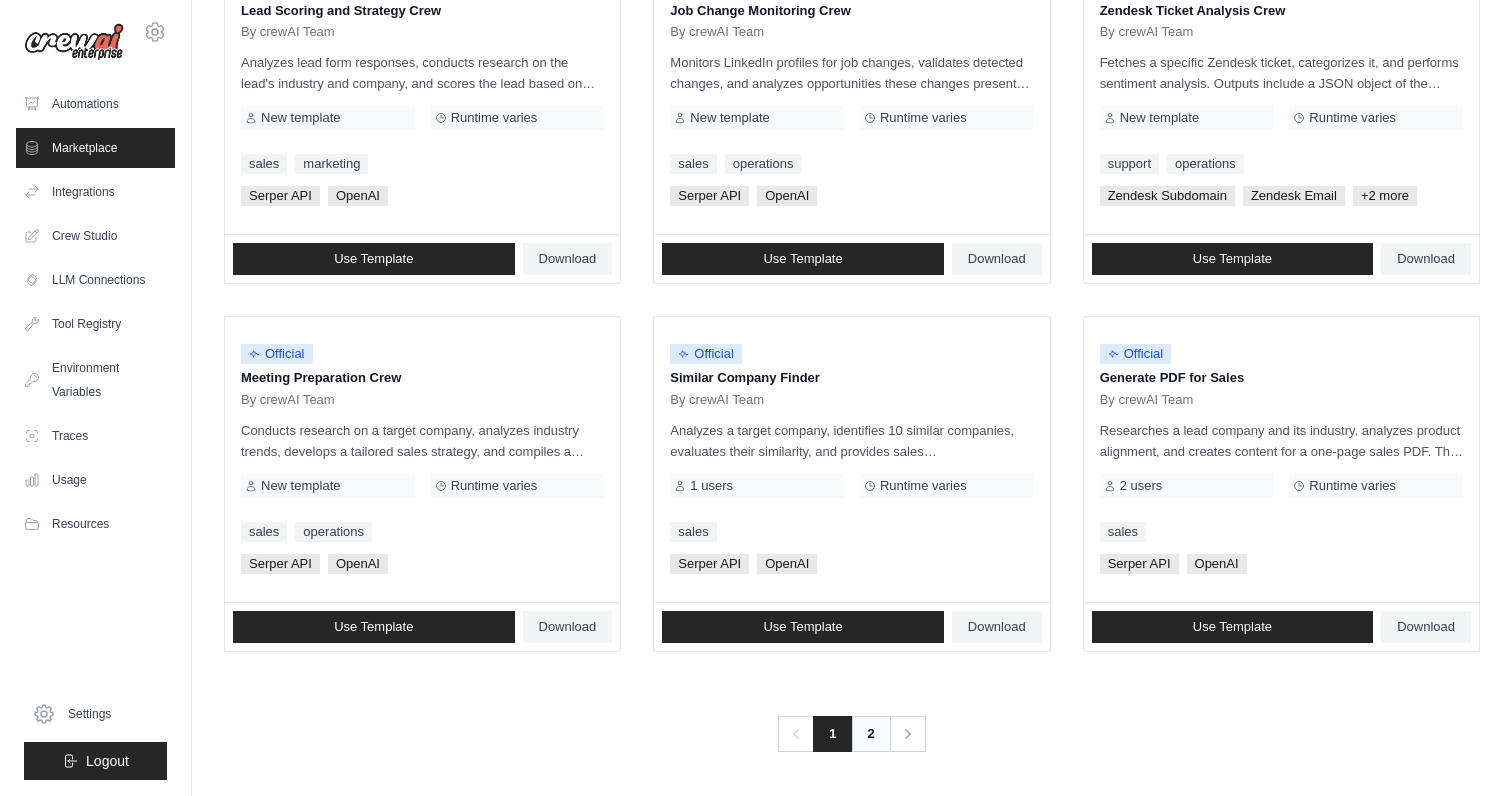 click on "2" at bounding box center [871, 734] 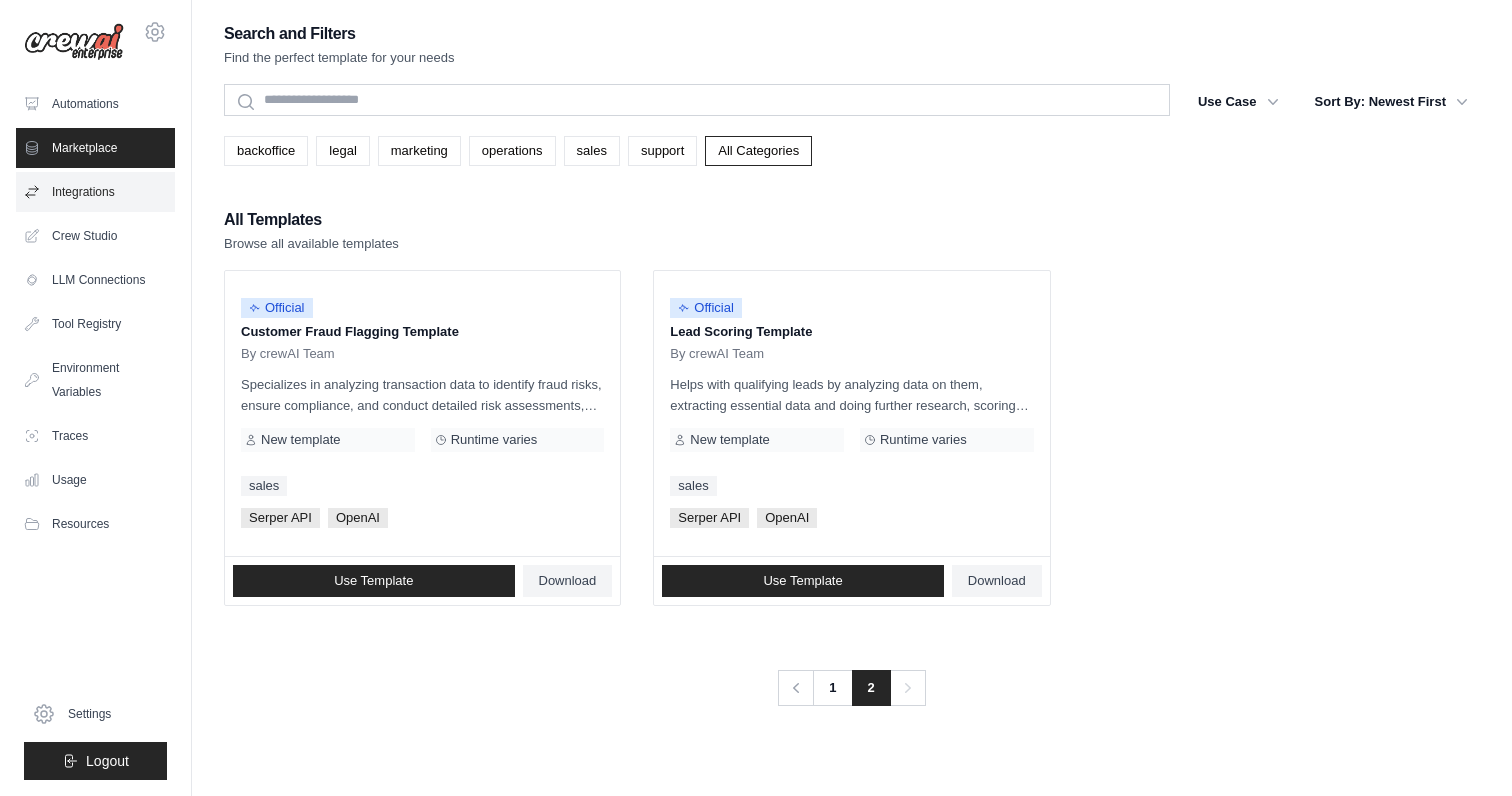 click on "Integrations" at bounding box center (95, 192) 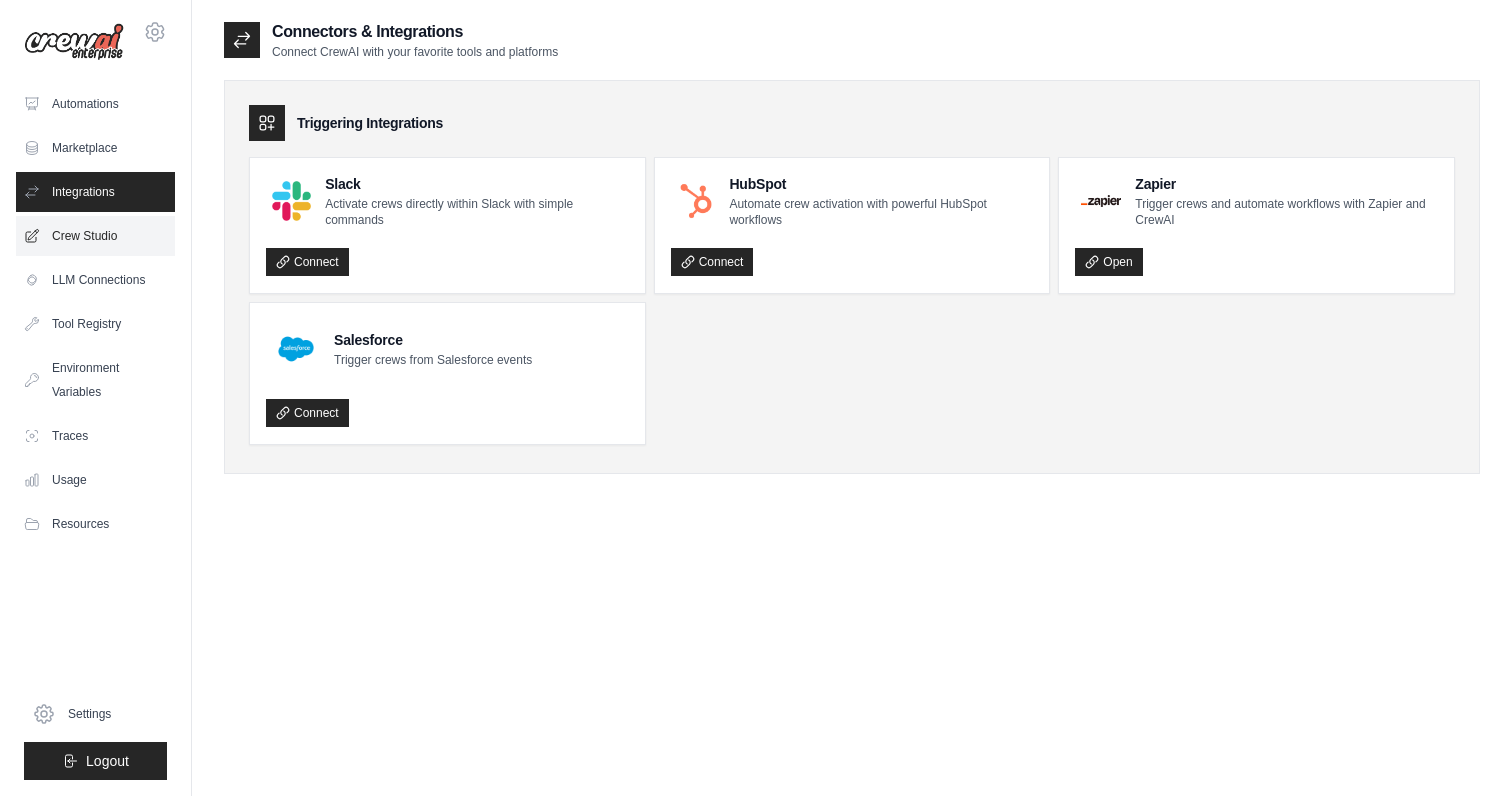 click on "Crew Studio" at bounding box center (95, 236) 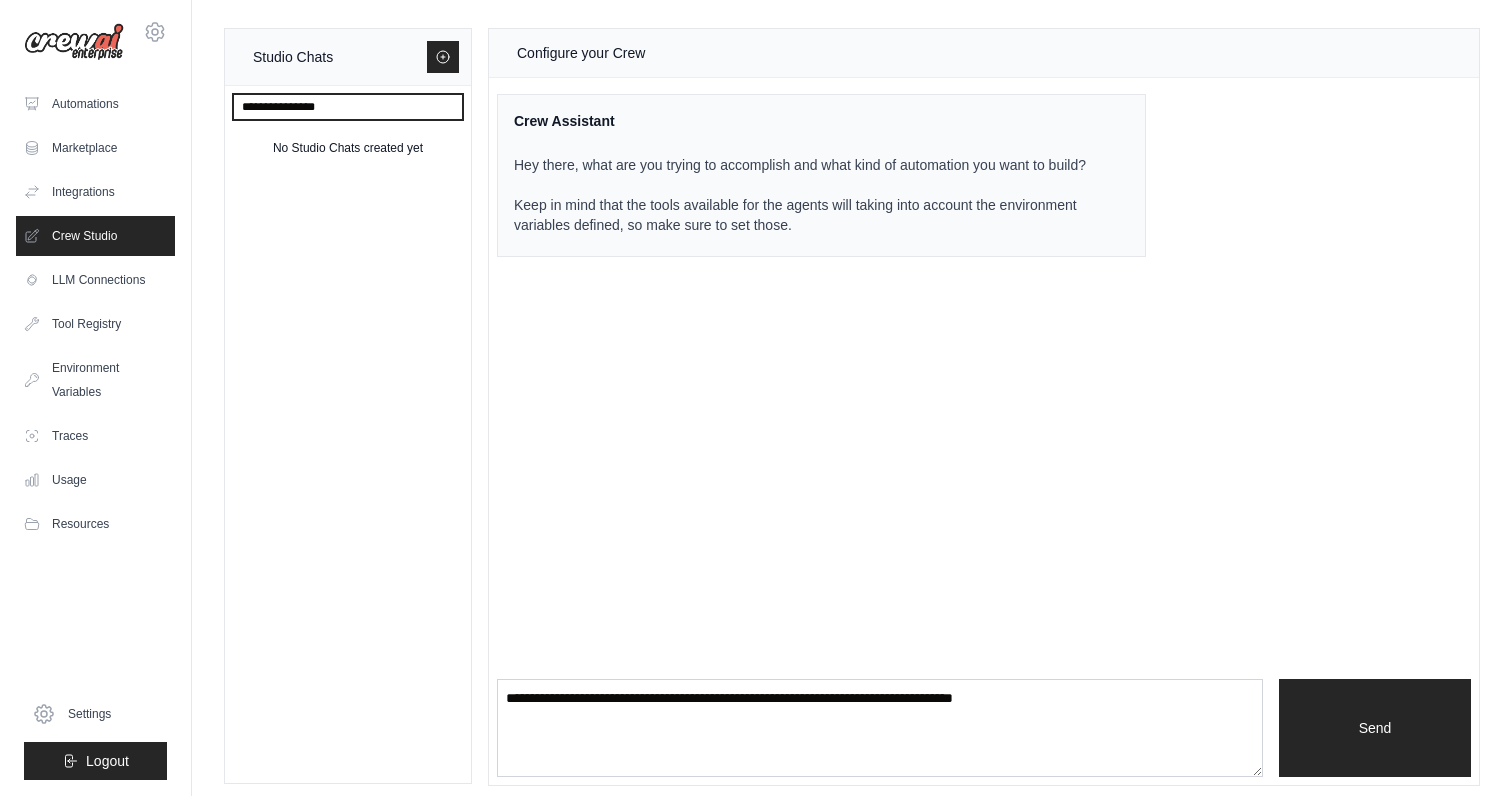 click at bounding box center [348, 107] 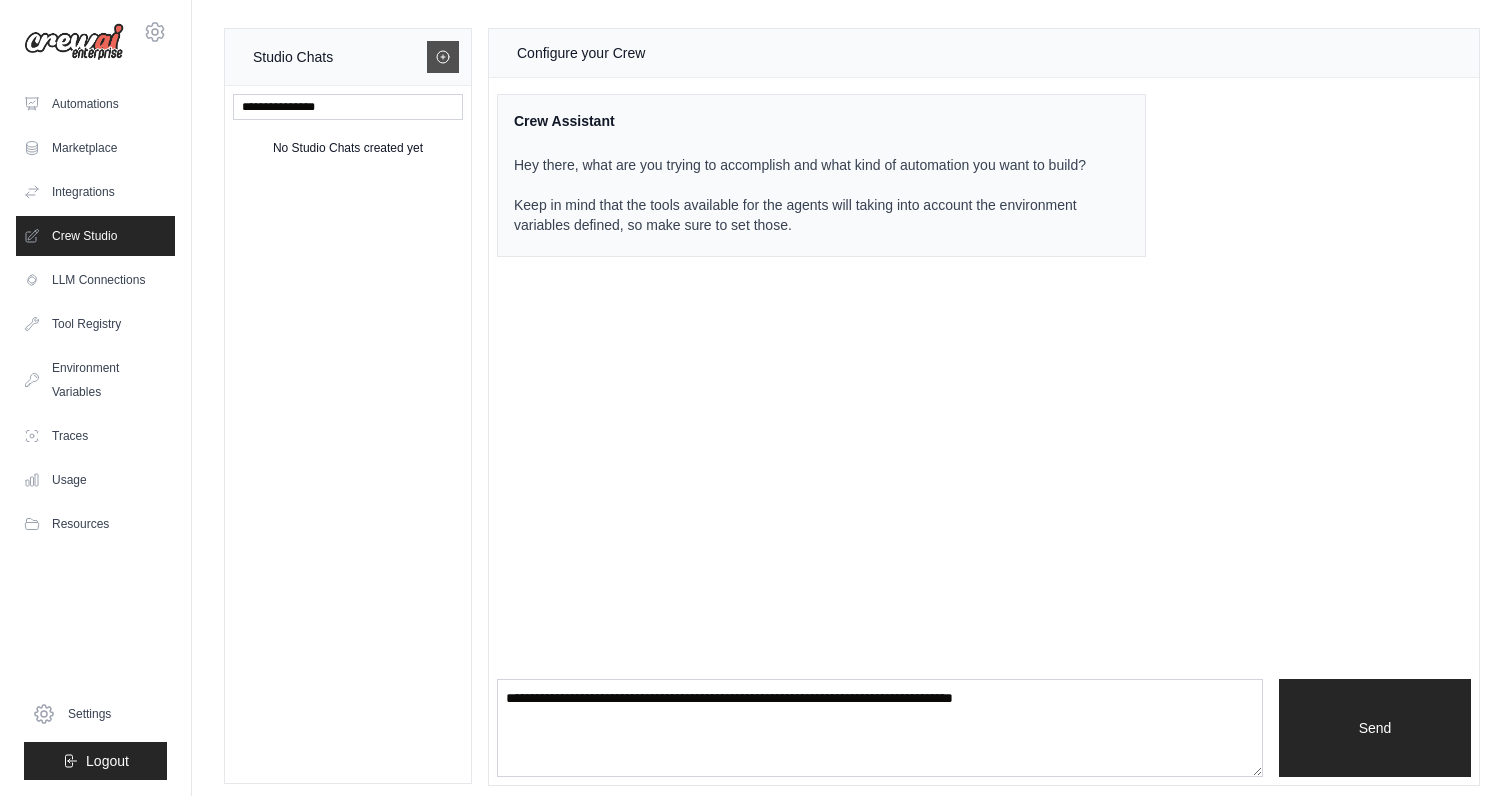 click 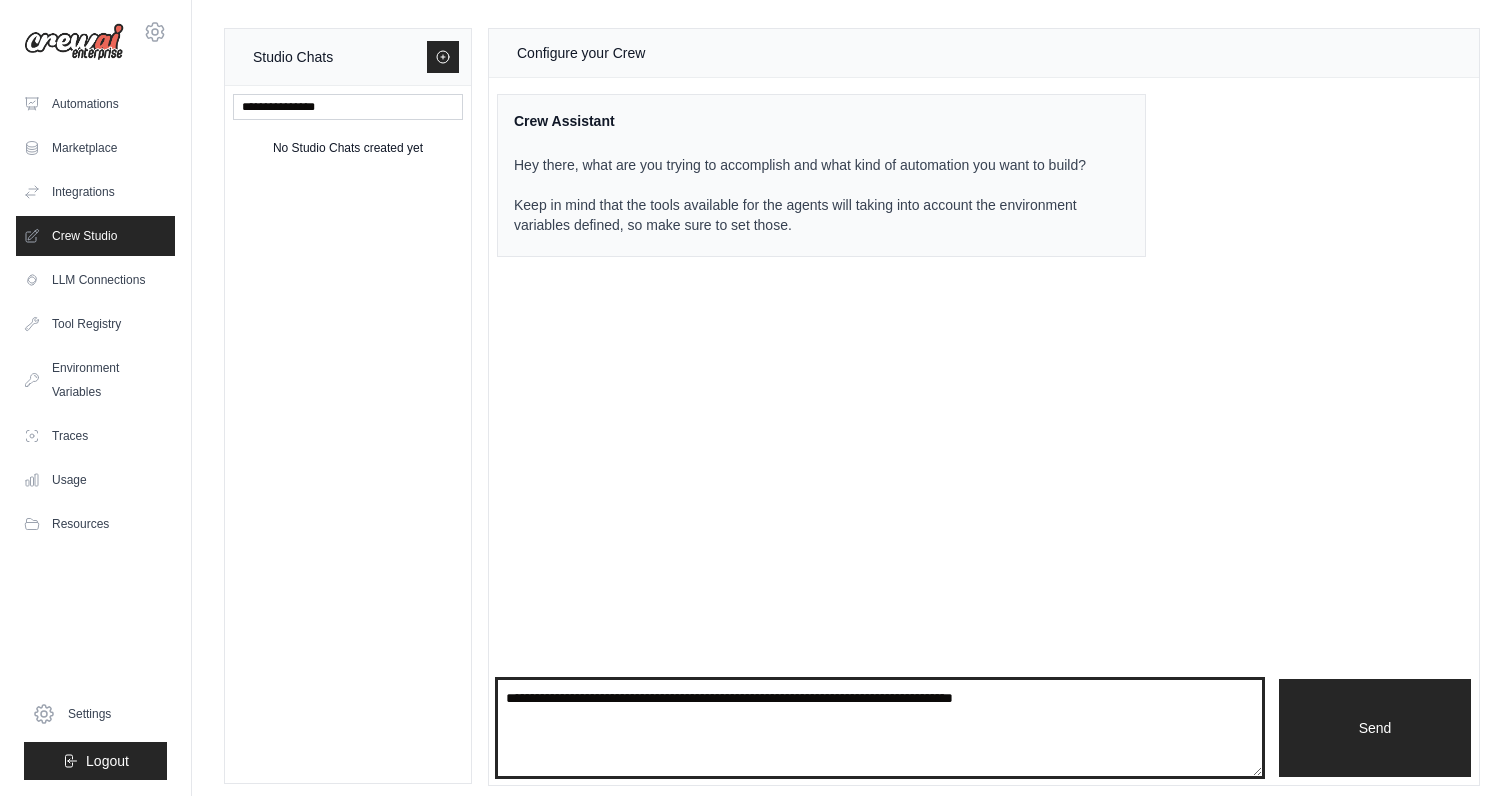 click at bounding box center [880, 728] 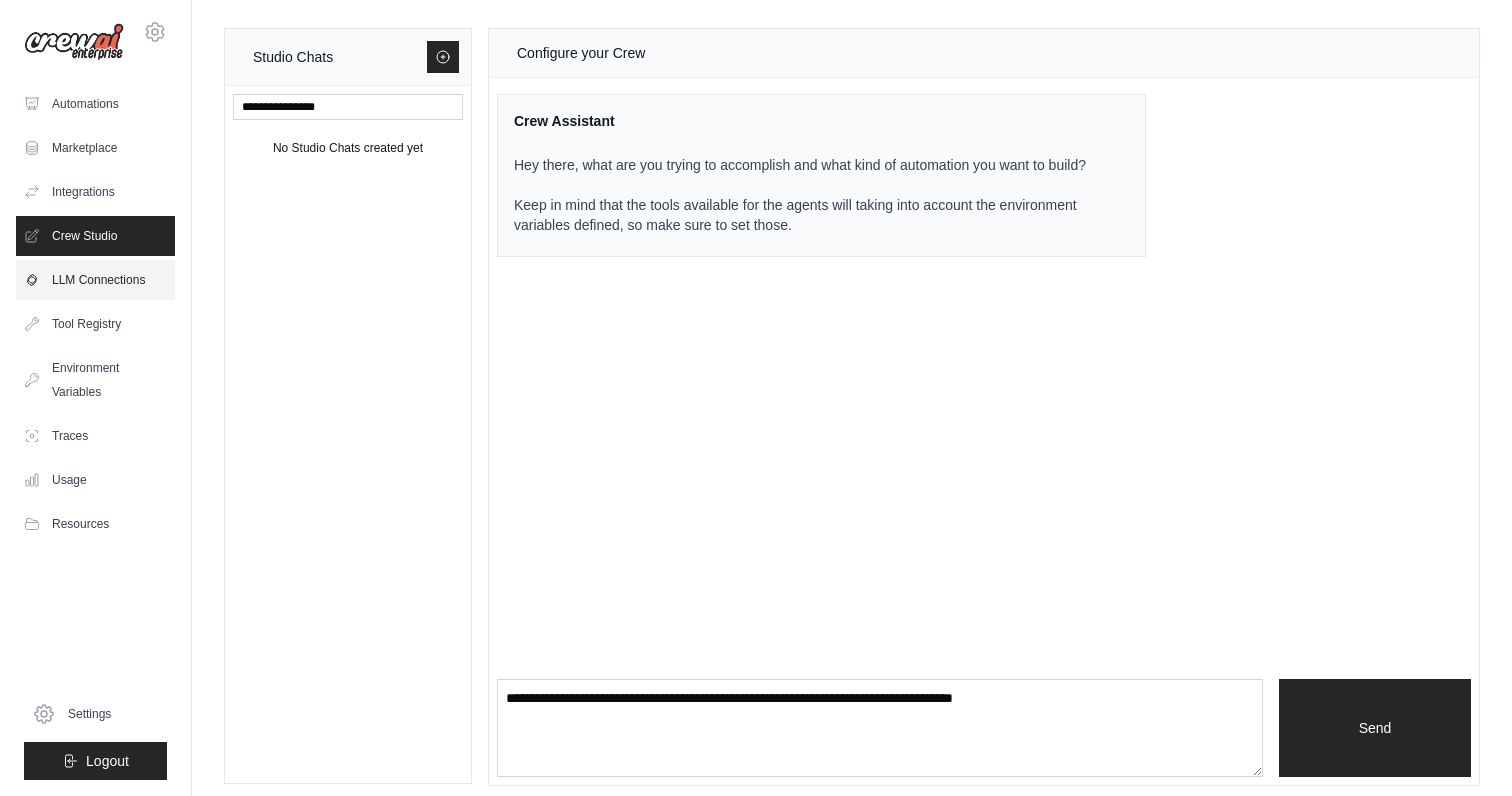 click on "LLM Connections" at bounding box center [95, 280] 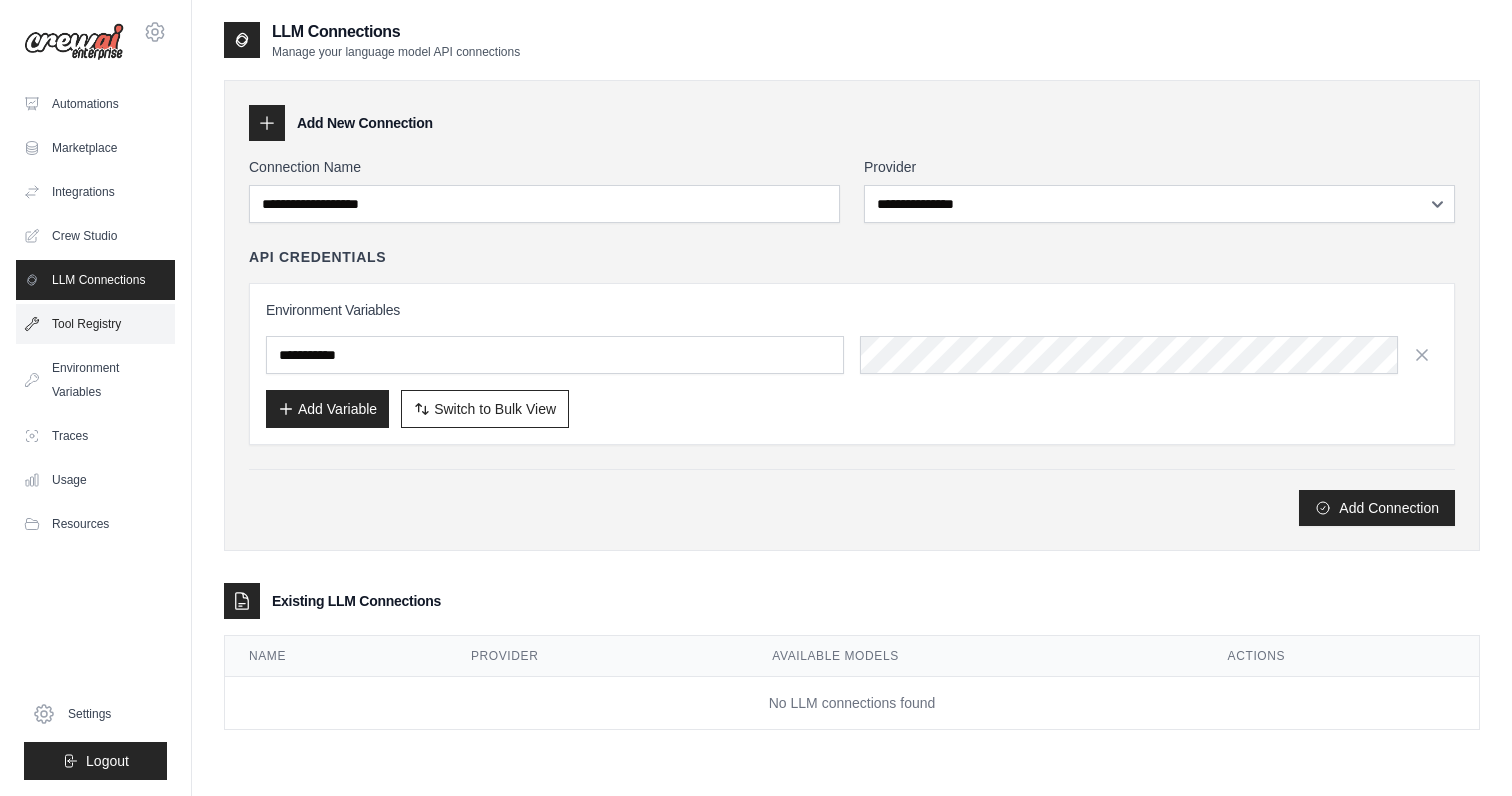 click on "Tool Registry" at bounding box center (95, 324) 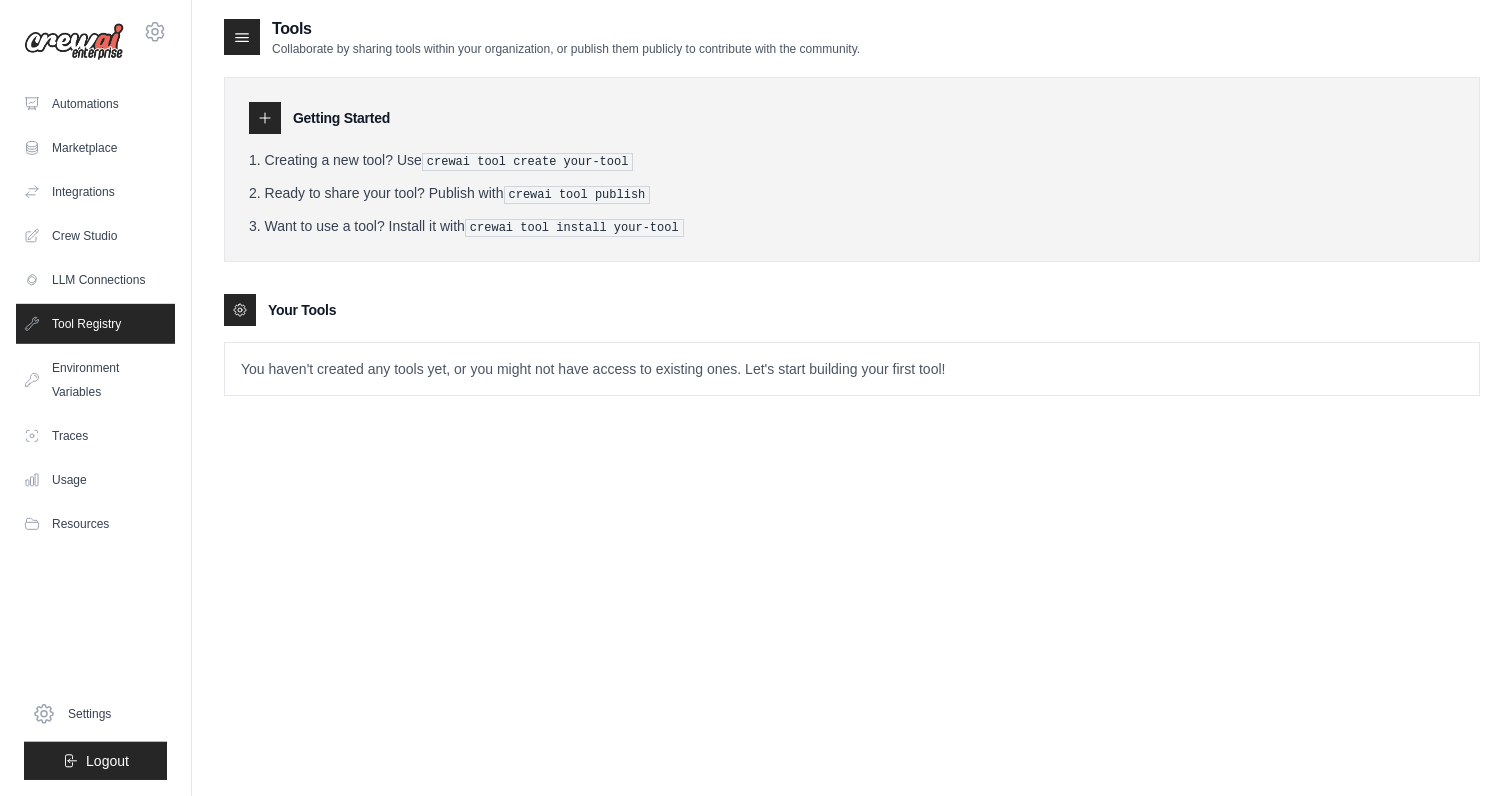 scroll, scrollTop: 0, scrollLeft: 0, axis: both 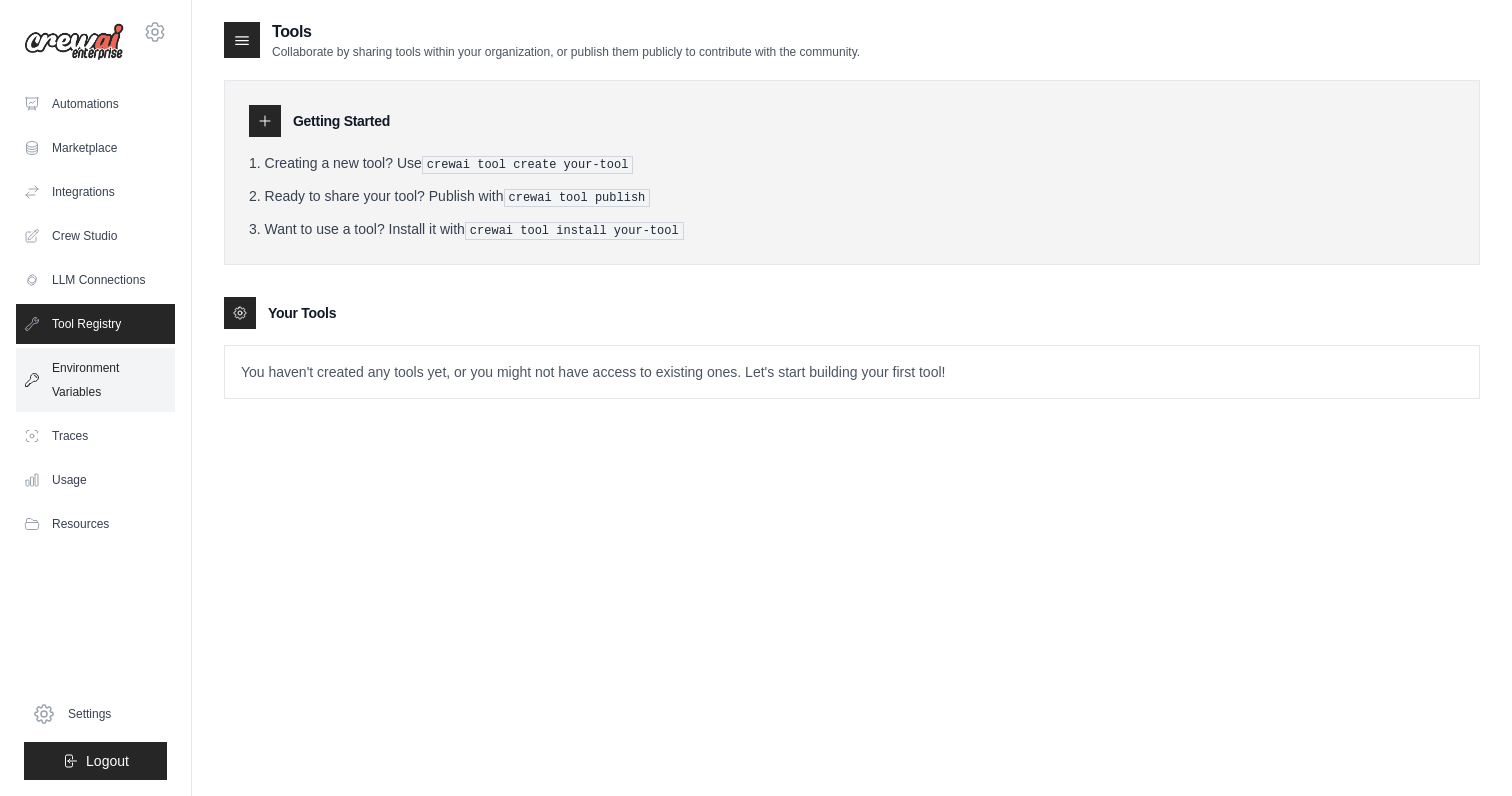 click on "Environment Variables" at bounding box center (95, 380) 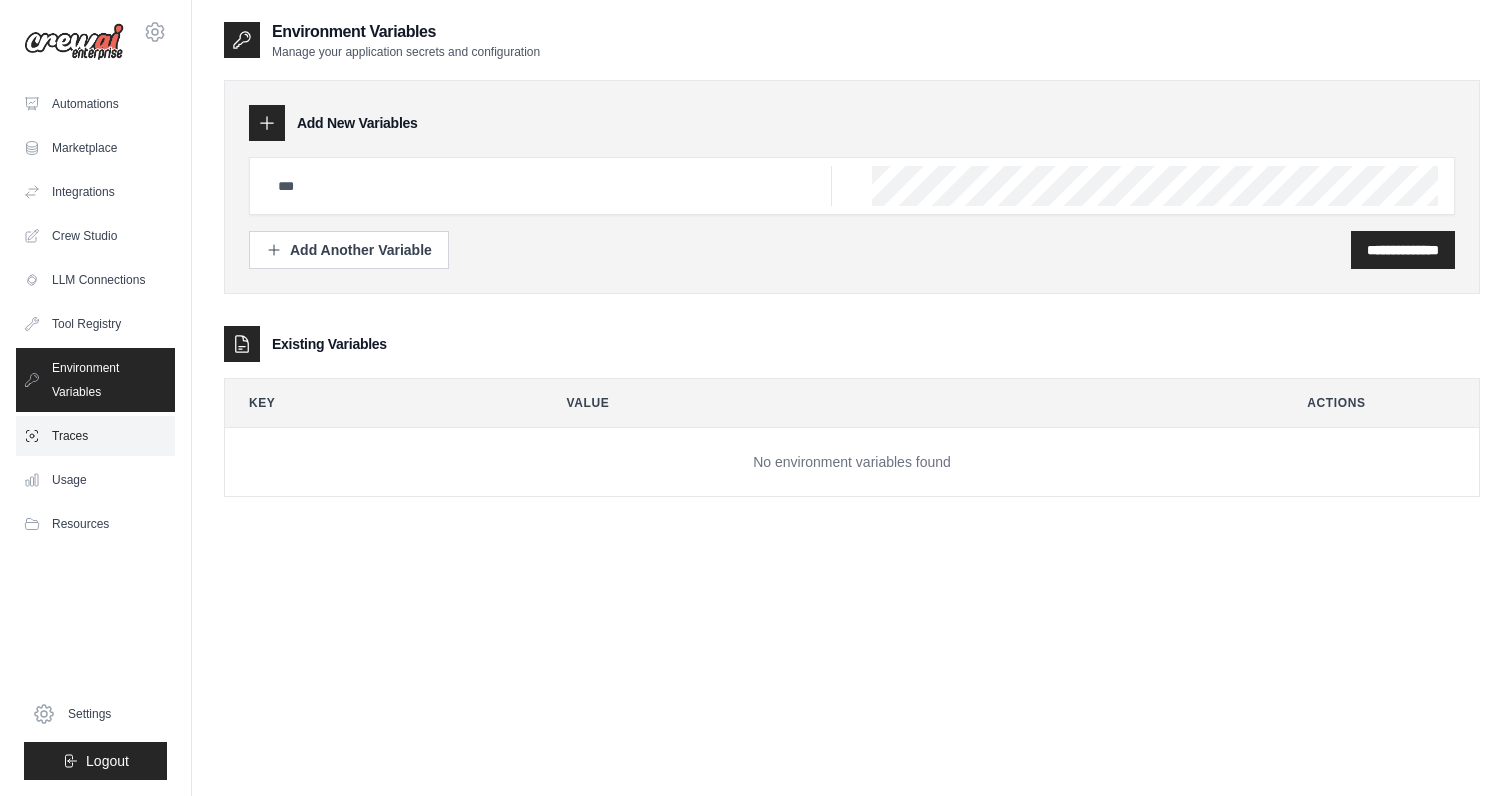 click on "Traces" at bounding box center (95, 436) 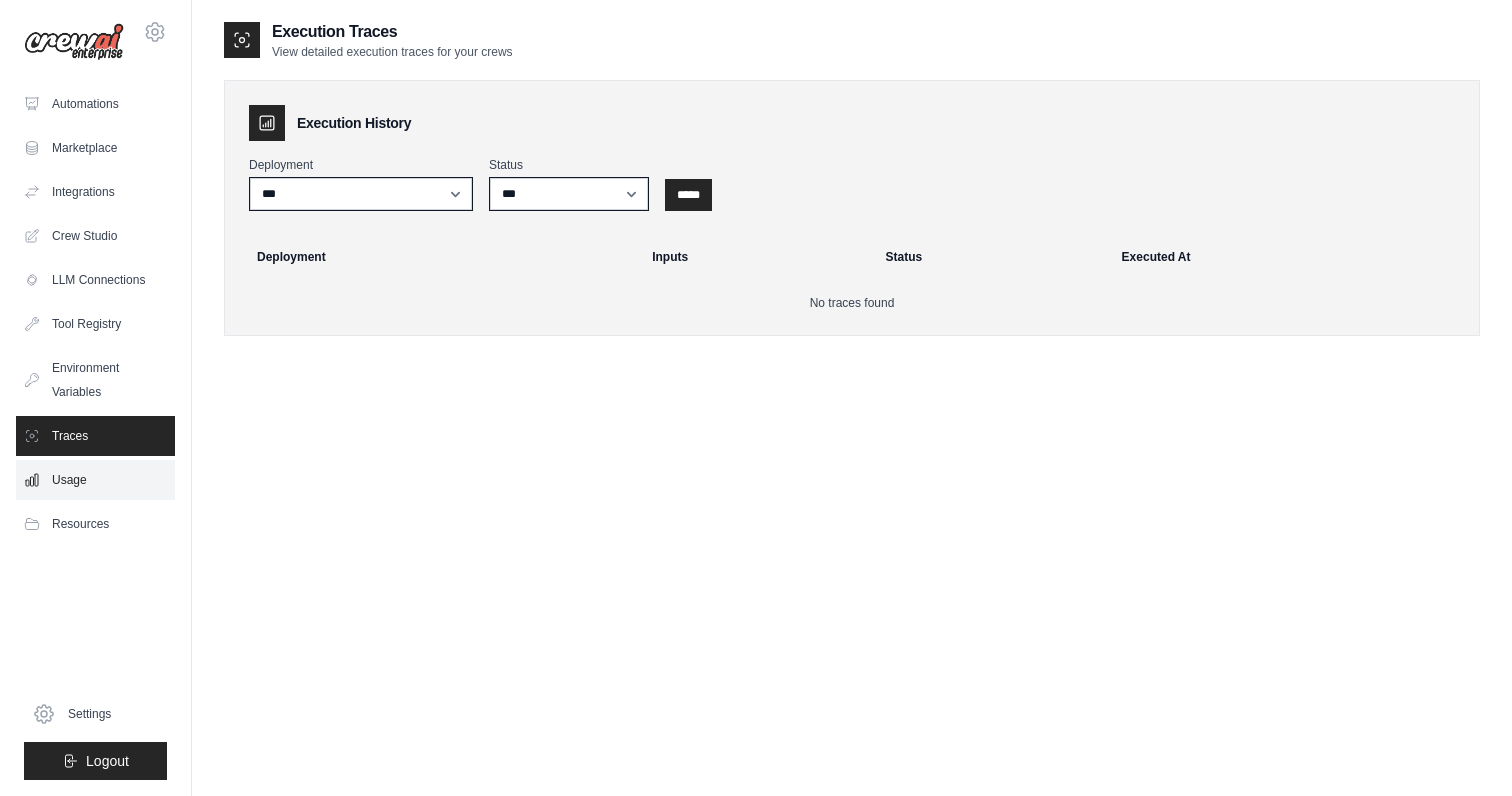 click on "Usage" at bounding box center [95, 480] 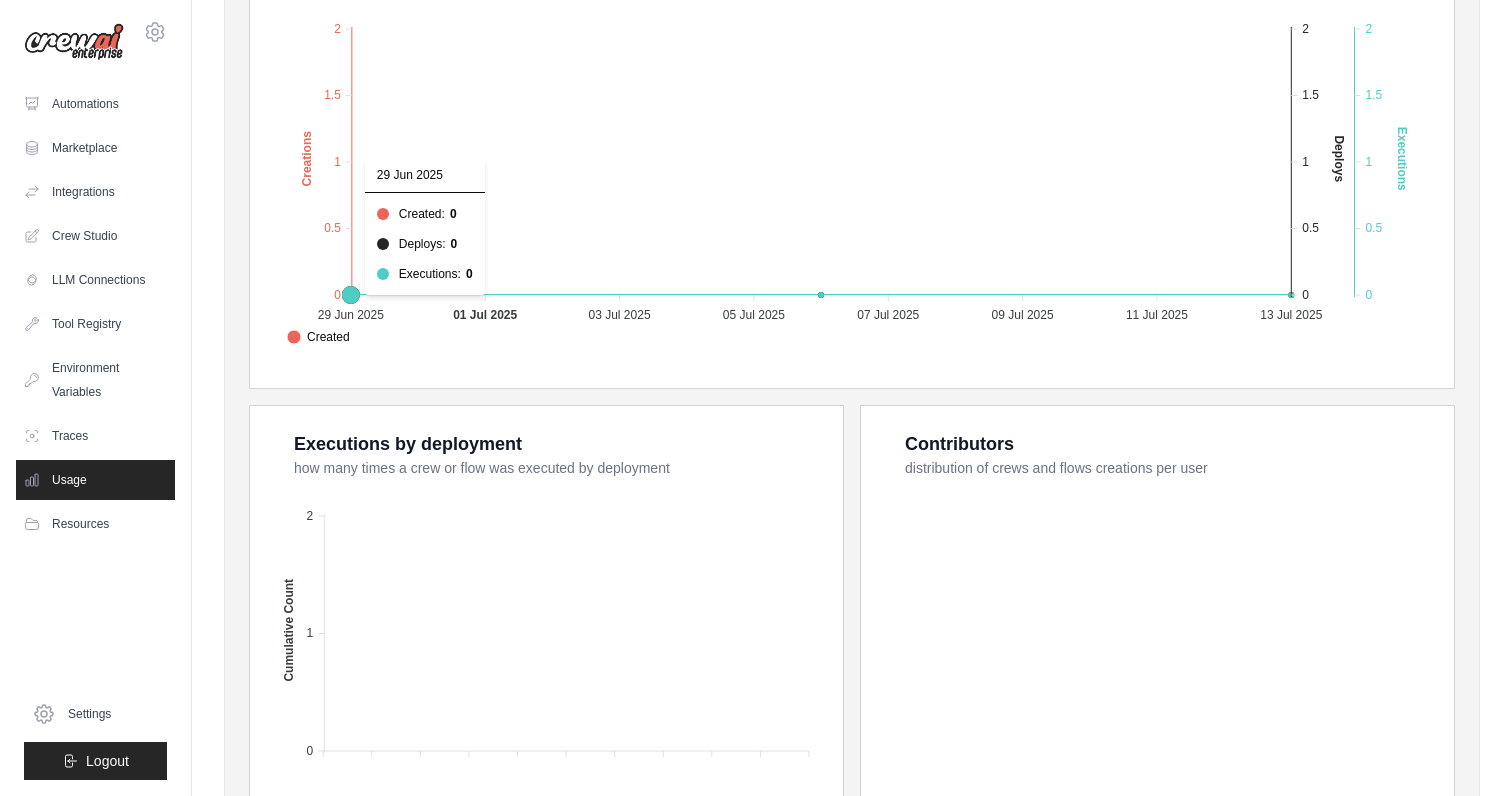 scroll, scrollTop: 483, scrollLeft: 0, axis: vertical 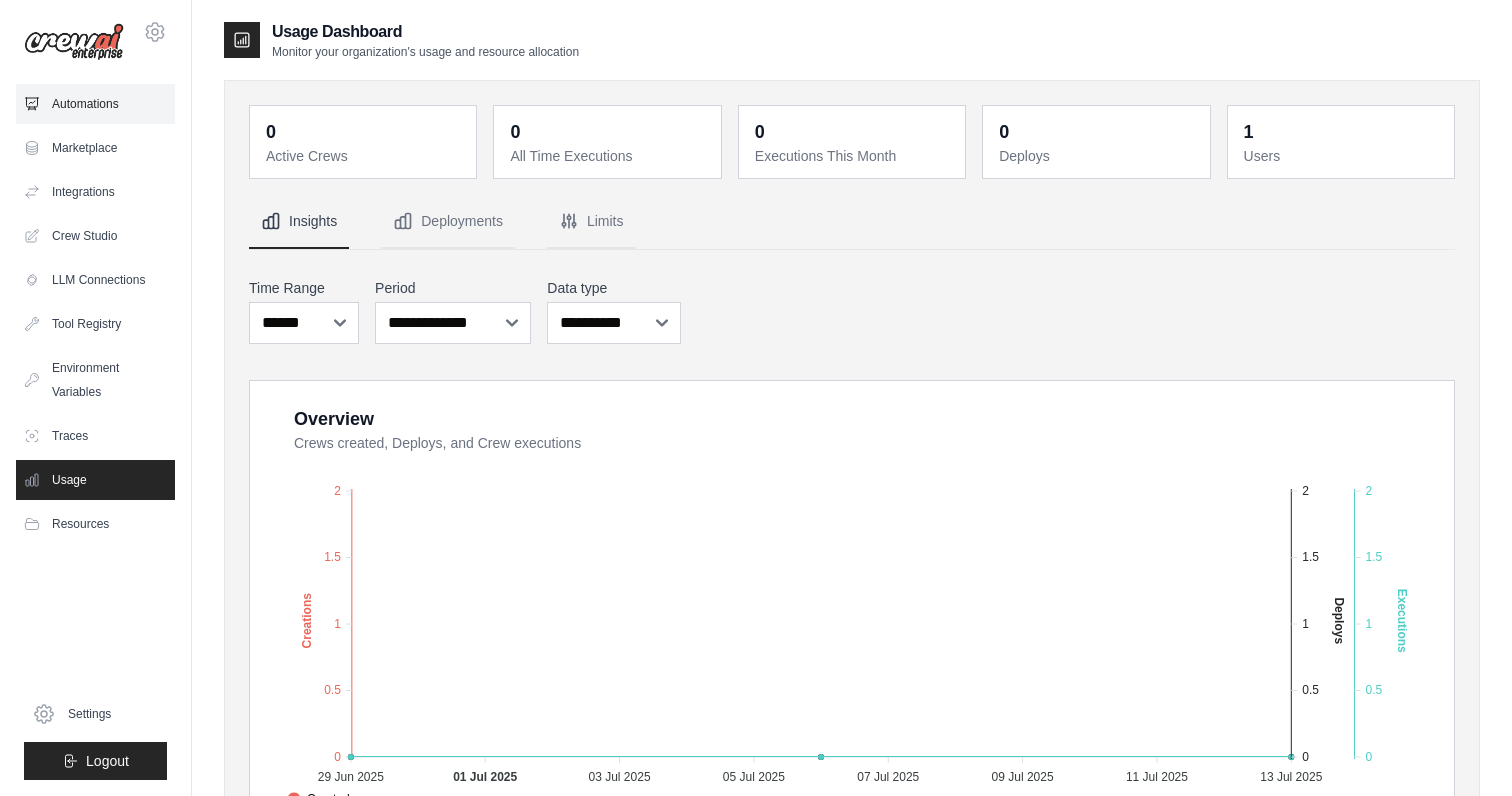 click on "Automations" at bounding box center [95, 104] 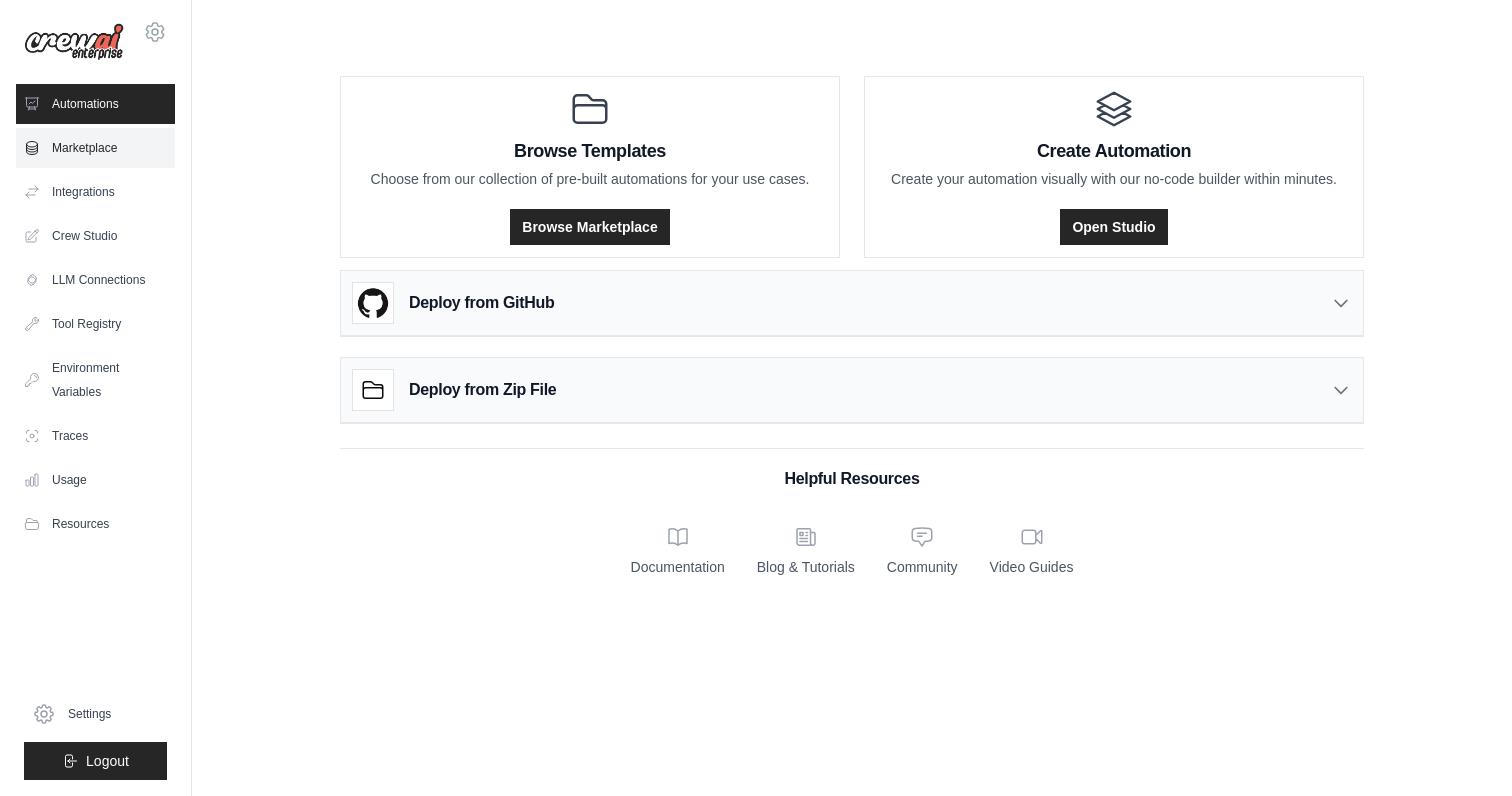 click on "Marketplace" at bounding box center (95, 148) 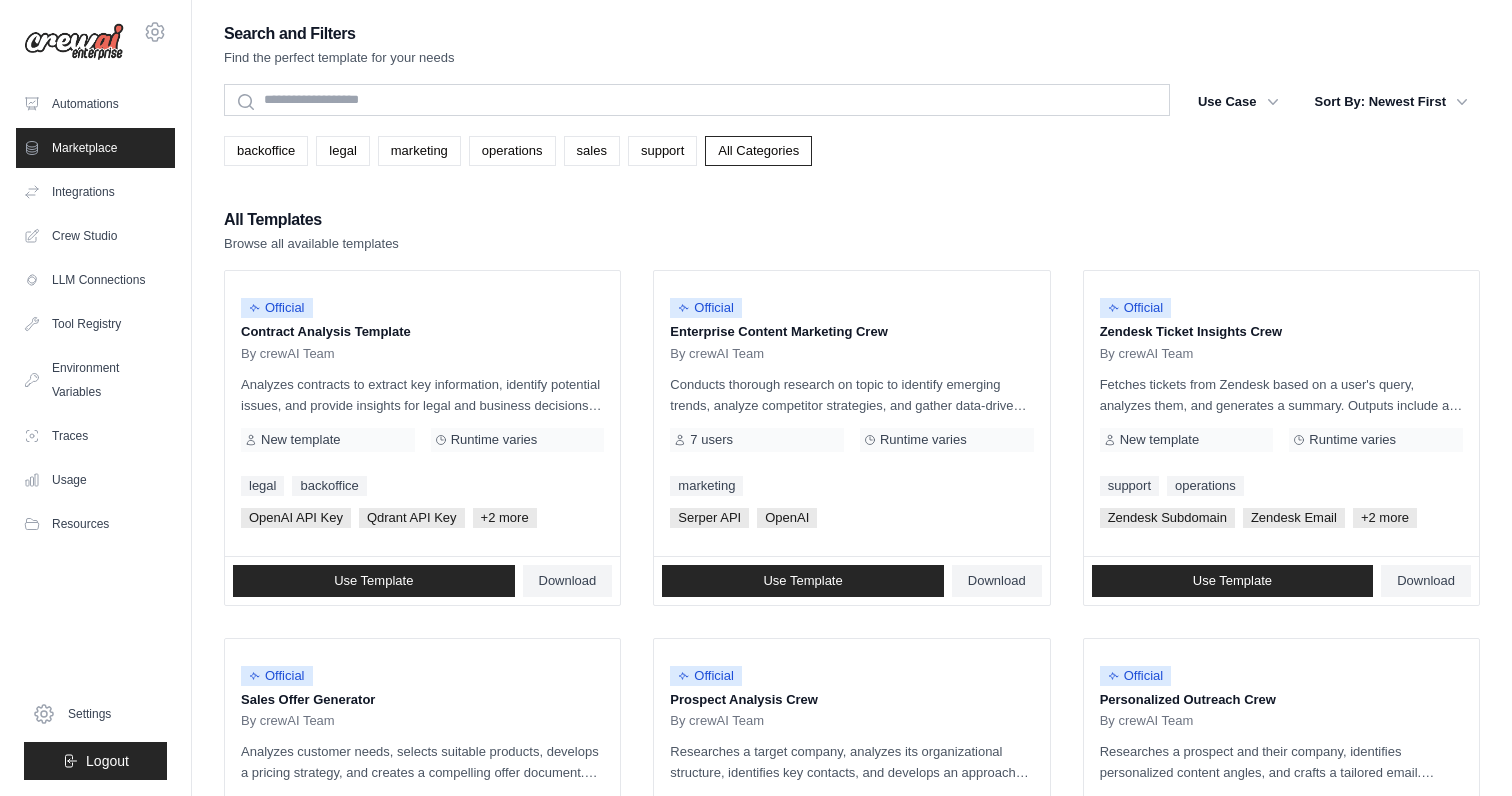 click on "Integrations" at bounding box center (95, 192) 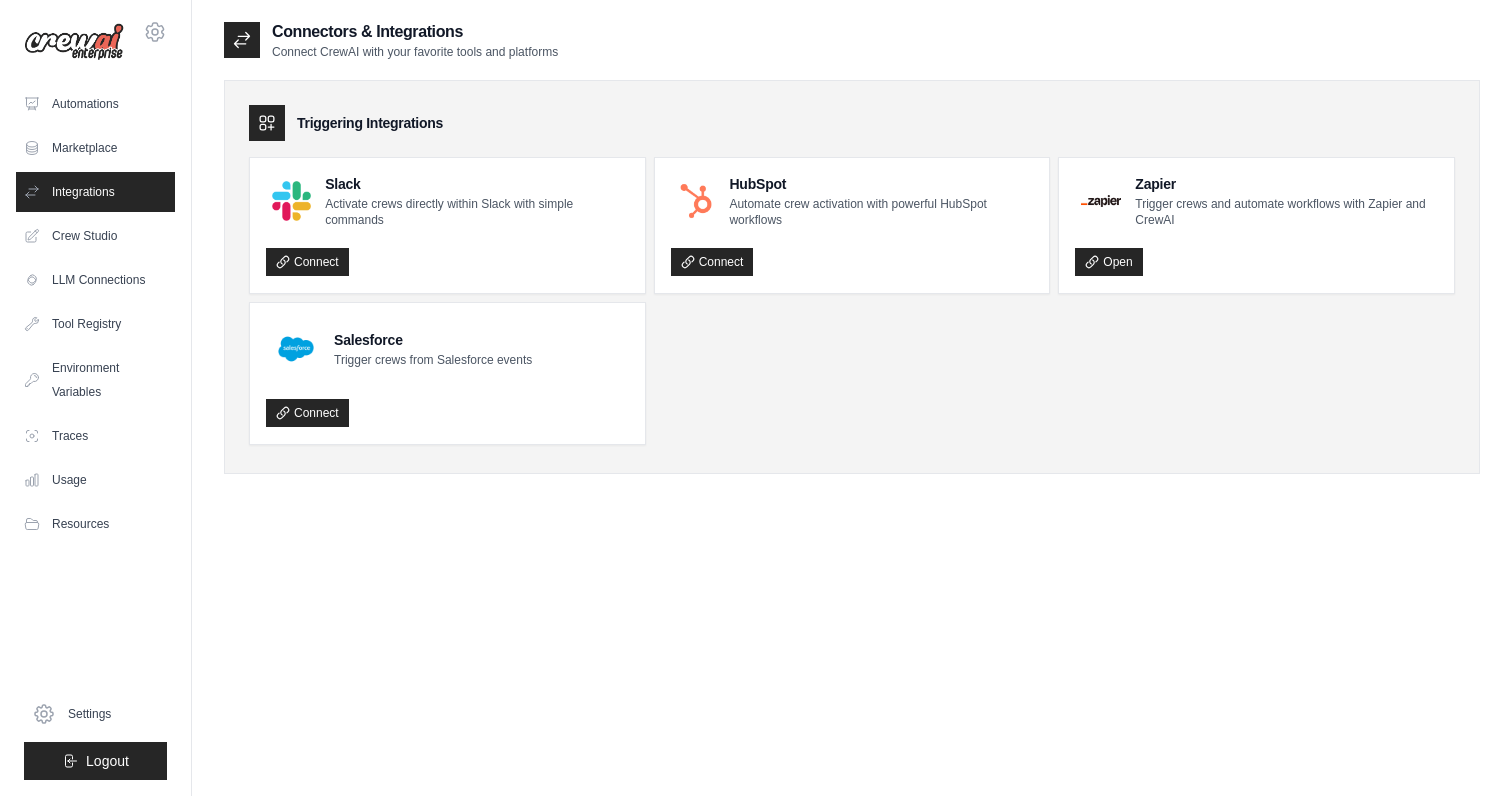click on "Integrations" at bounding box center (95, 192) 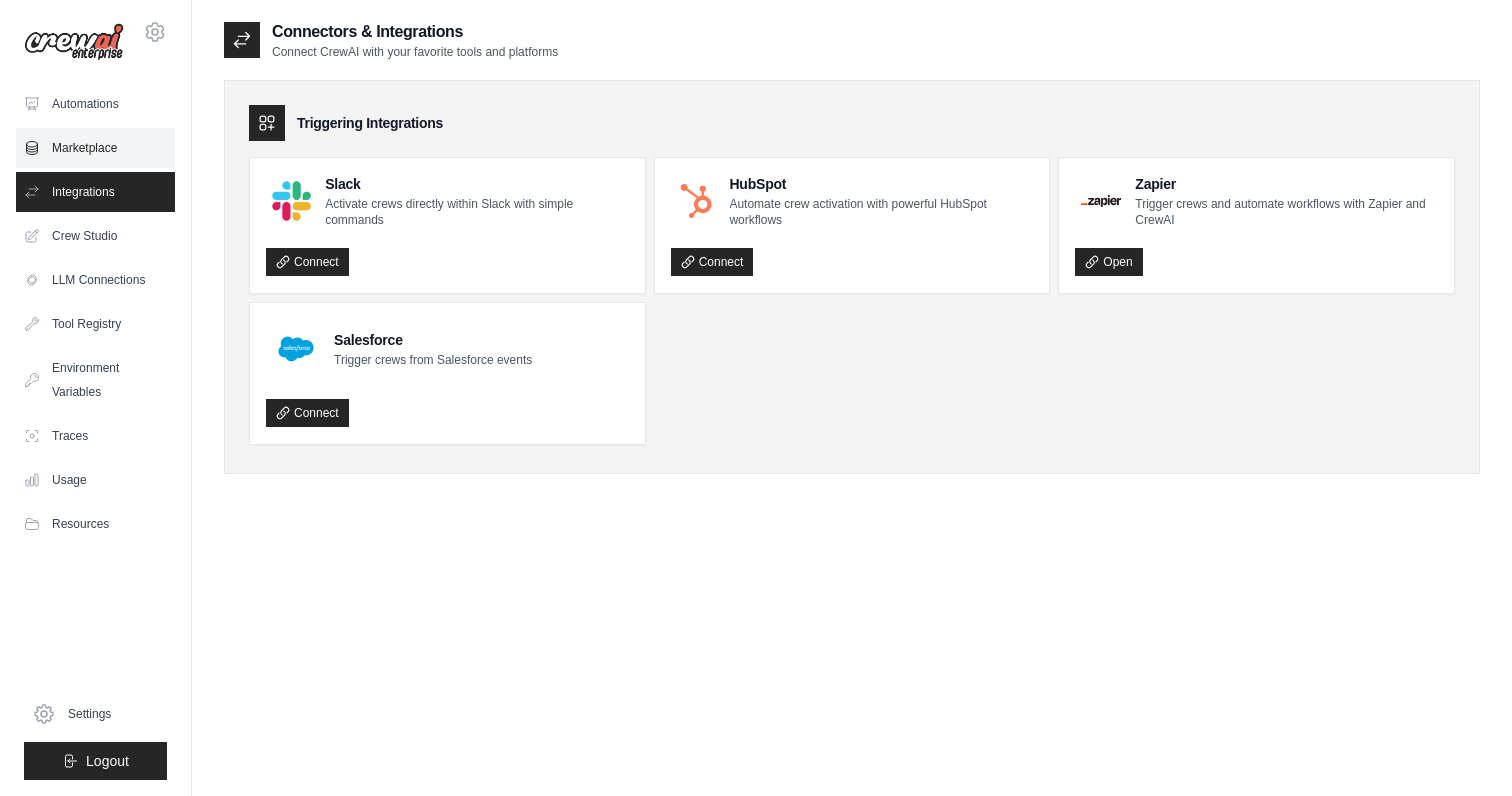 click on "Marketplace" at bounding box center [95, 148] 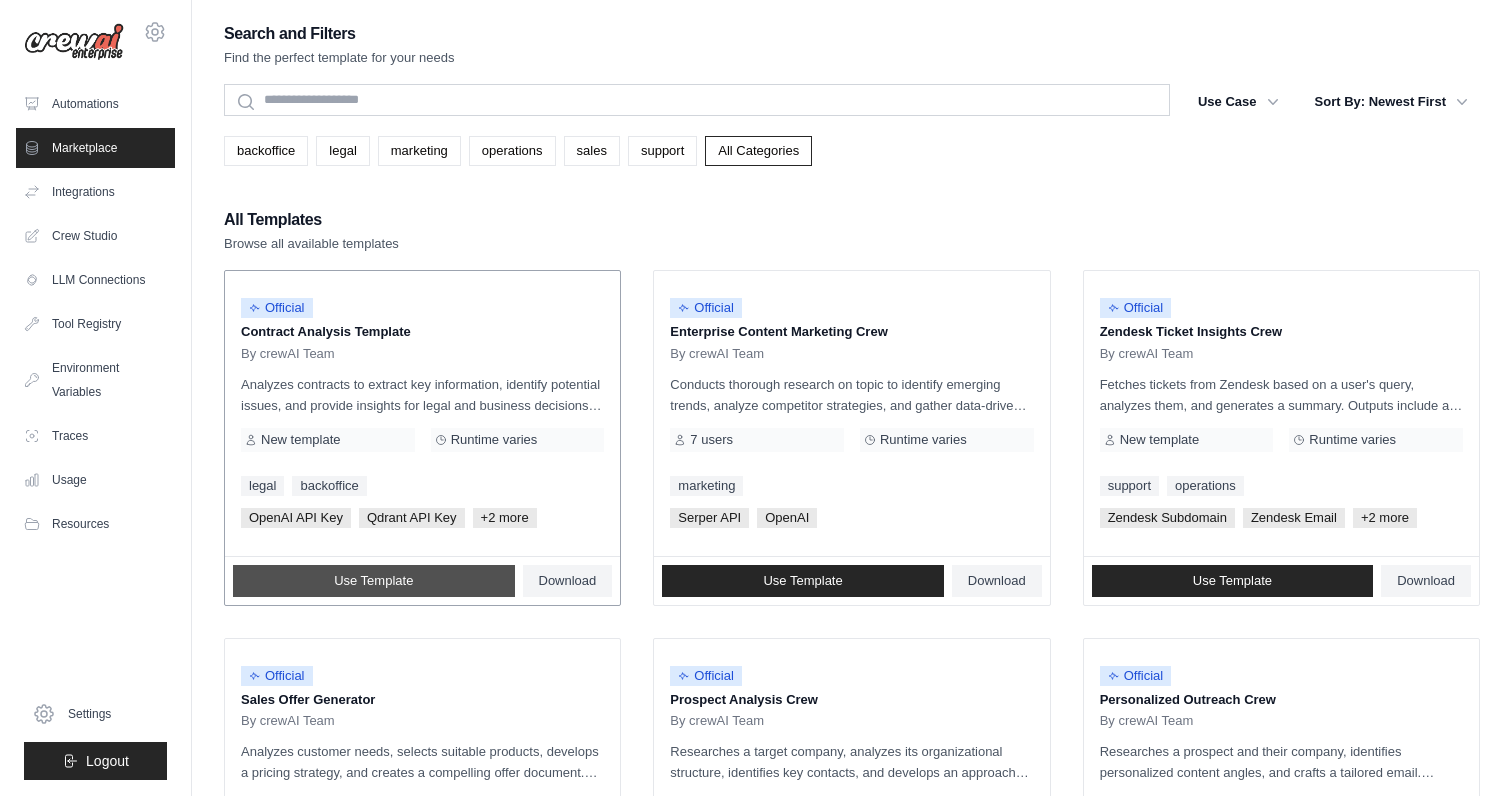 click on "Use Template" at bounding box center [374, 581] 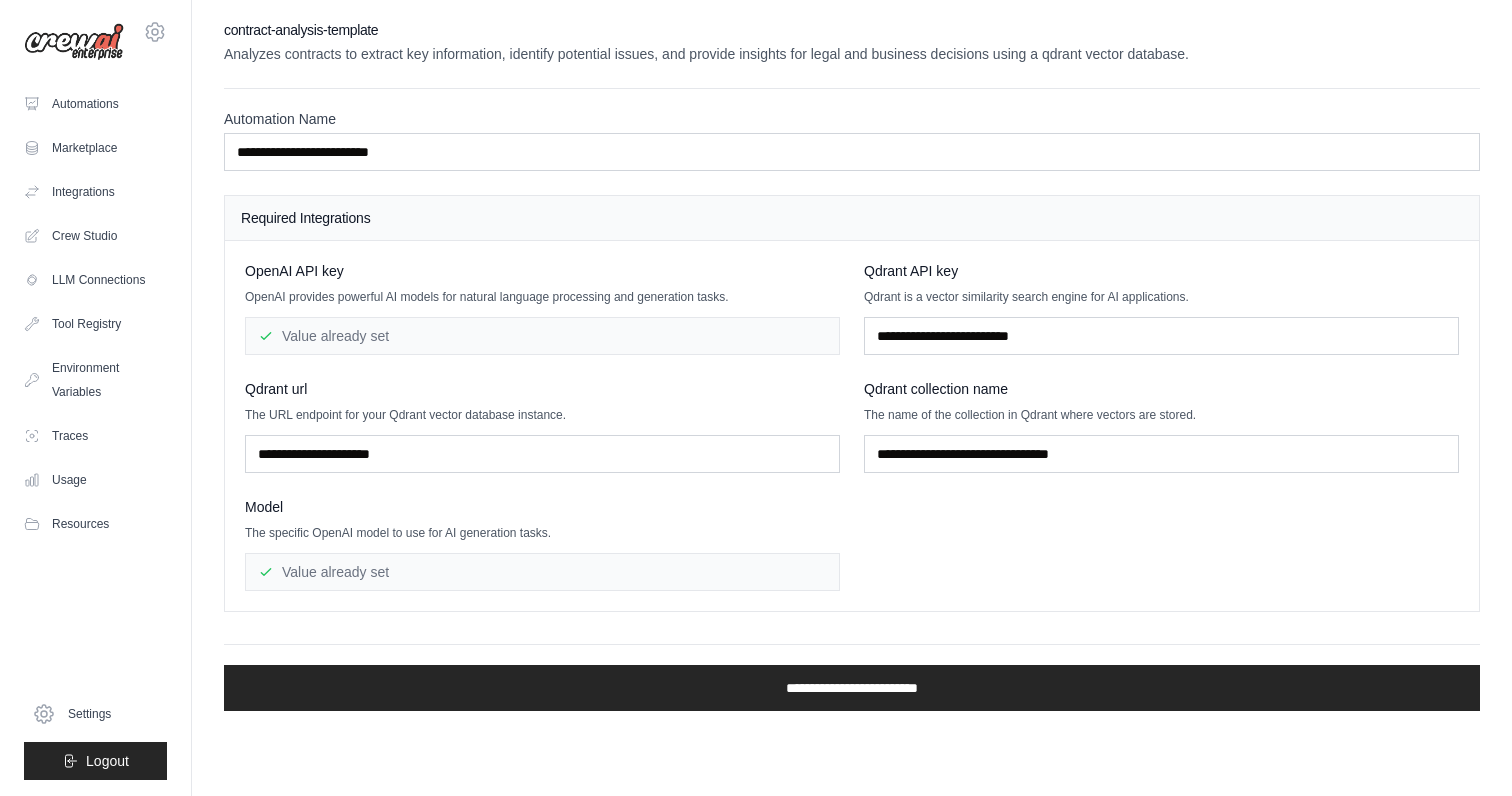 click on "Value already set" at bounding box center [542, 336] 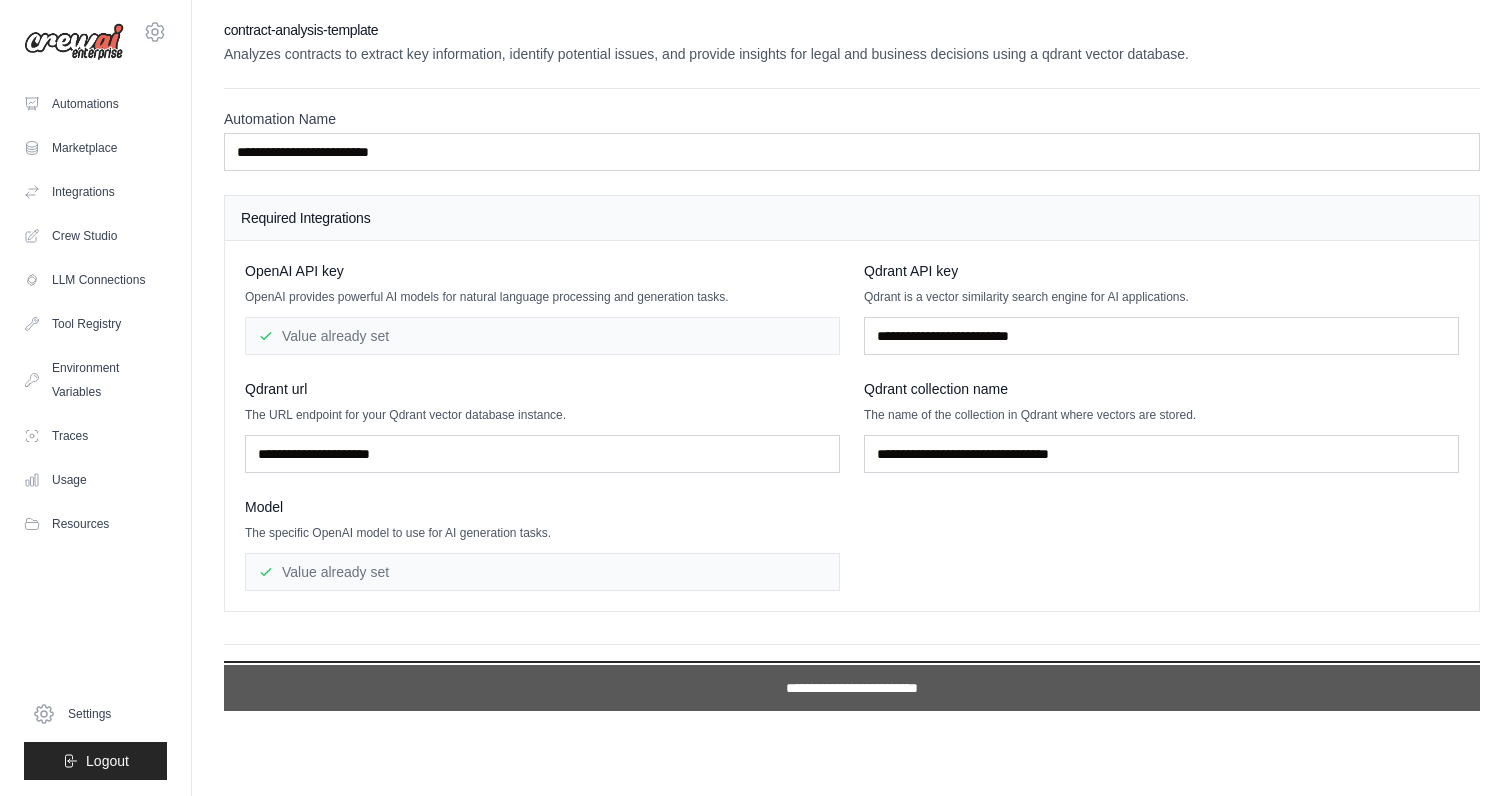 click on "**********" at bounding box center (852, 688) 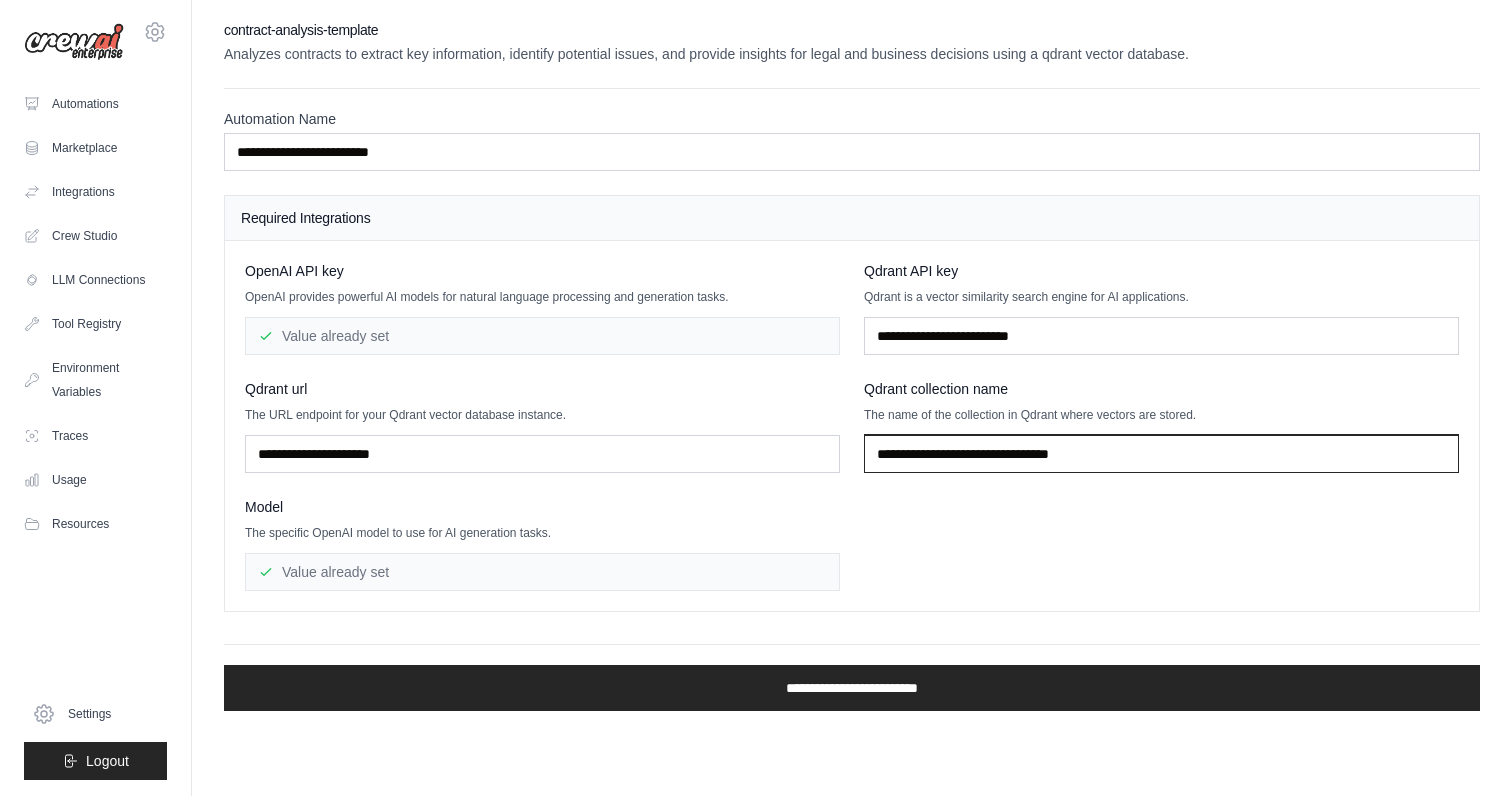 click at bounding box center (1161, 454) 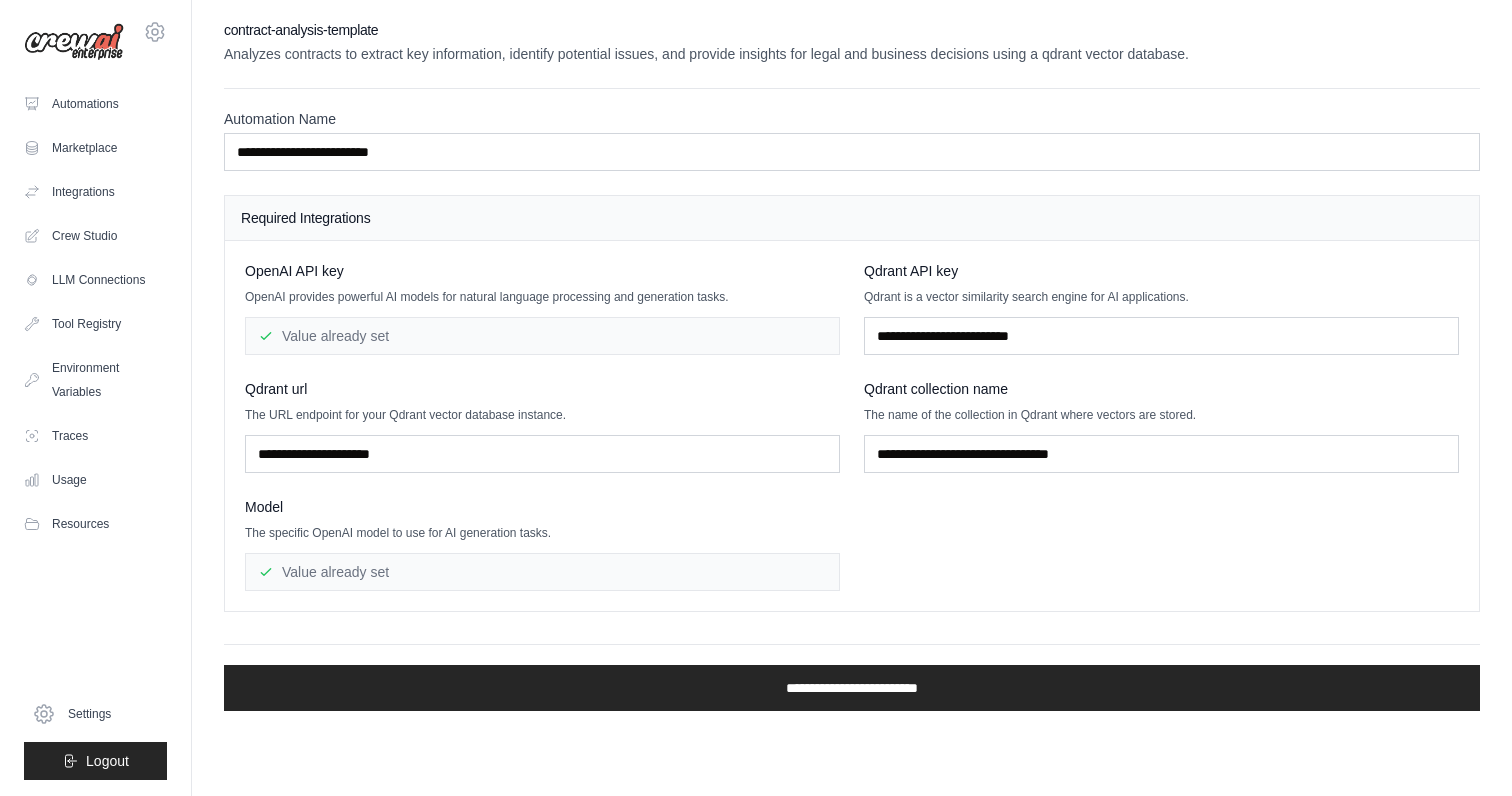 click on "OpenAI API key
OpenAI provides powerful AI models for natural language processing and generation tasks.
Value already set
Qdrant API key
Qdrant is a vector similarity search engine for AI applications.
Qdrant url
The URL endpoint for your Qdrant vector database instance.
Model" at bounding box center [852, 426] 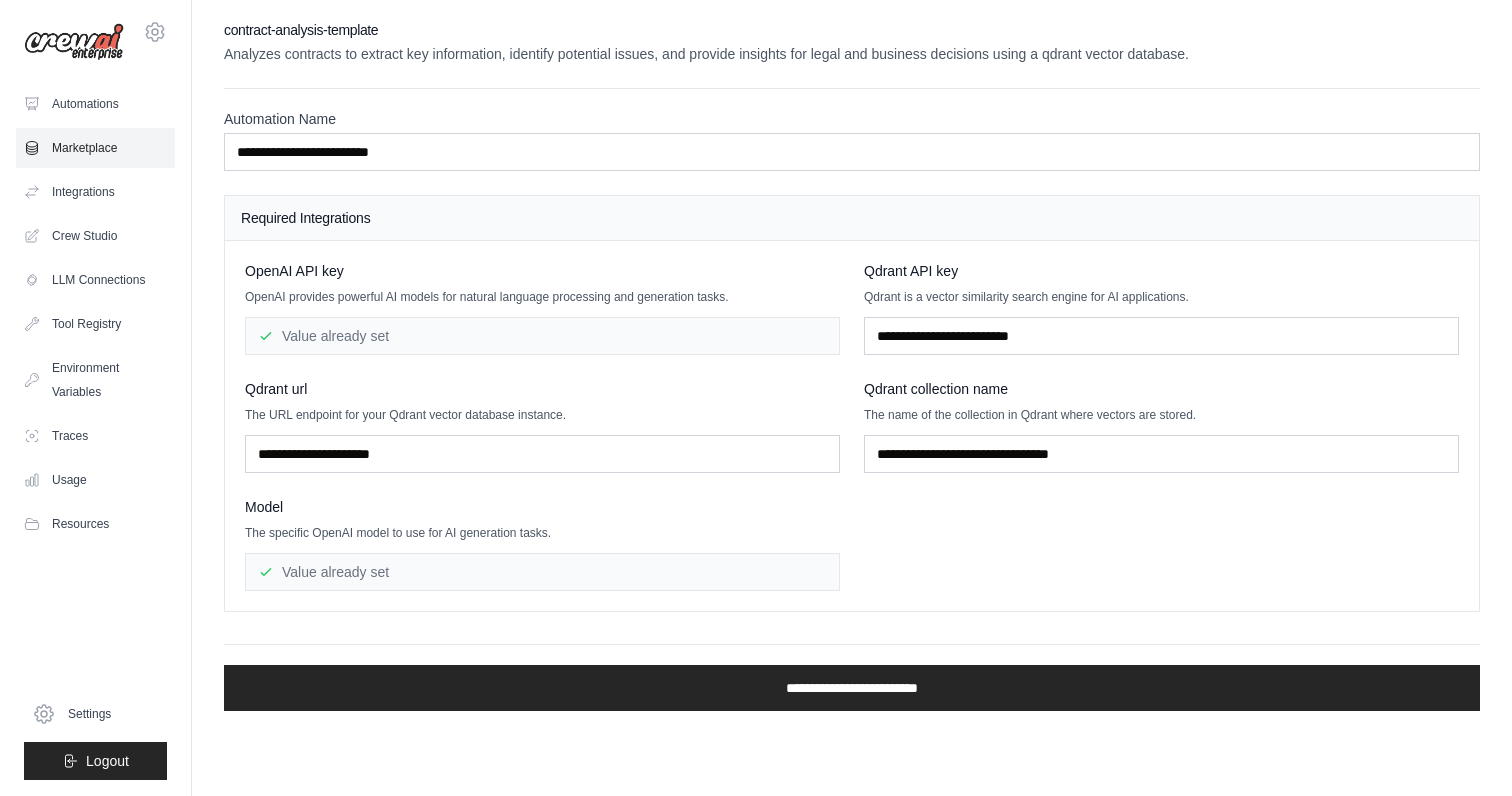 click on "Marketplace" at bounding box center [95, 148] 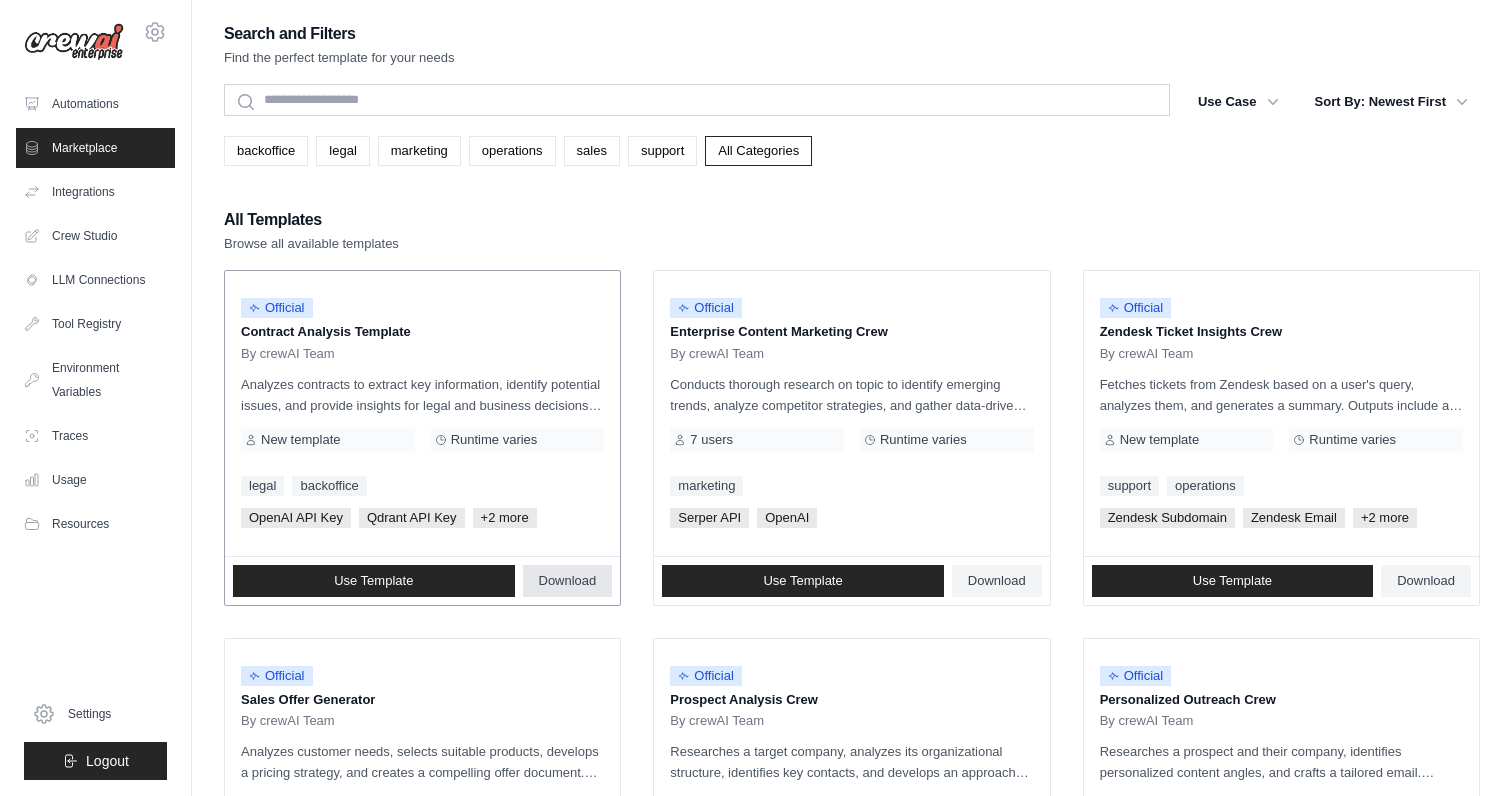 click on "Download" at bounding box center [568, 581] 